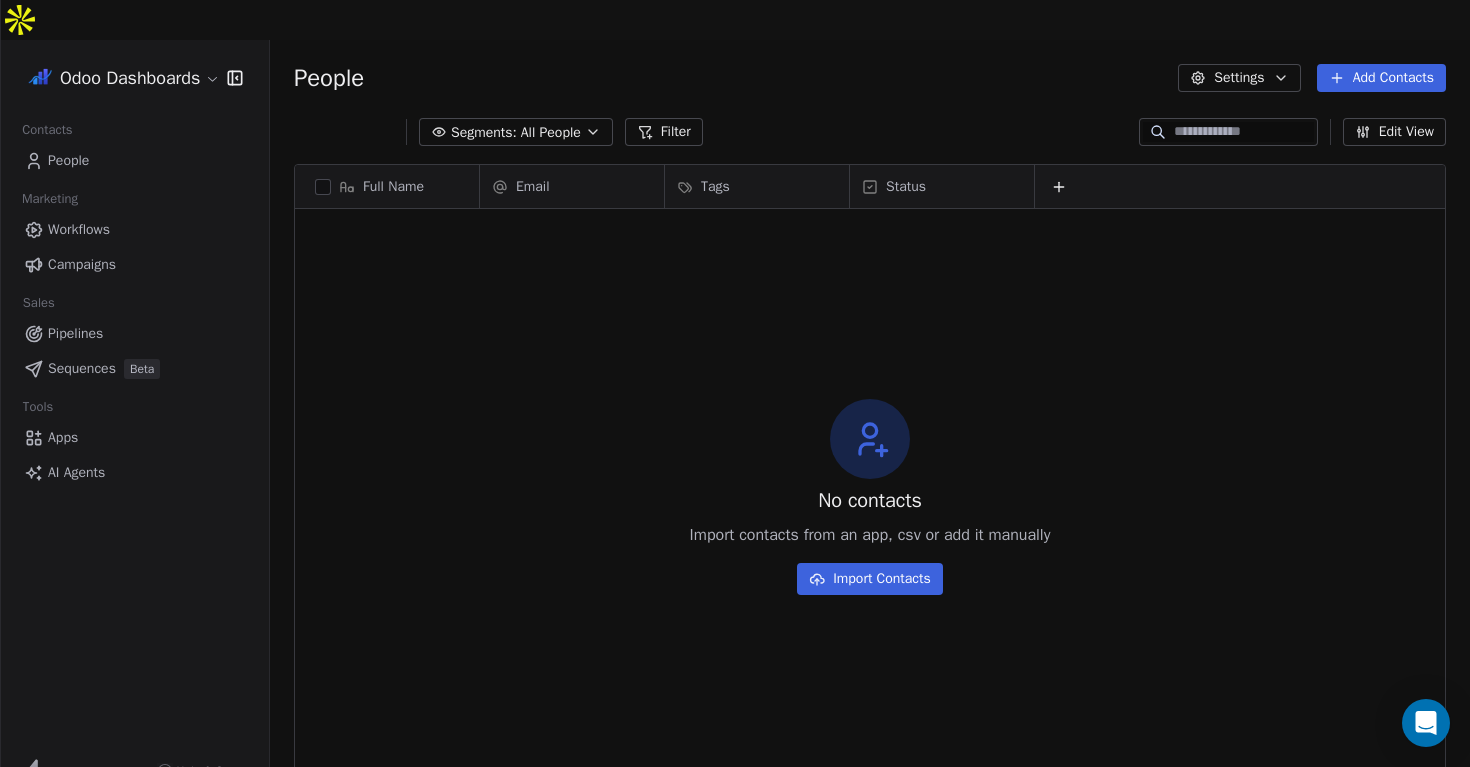 scroll, scrollTop: 0, scrollLeft: 0, axis: both 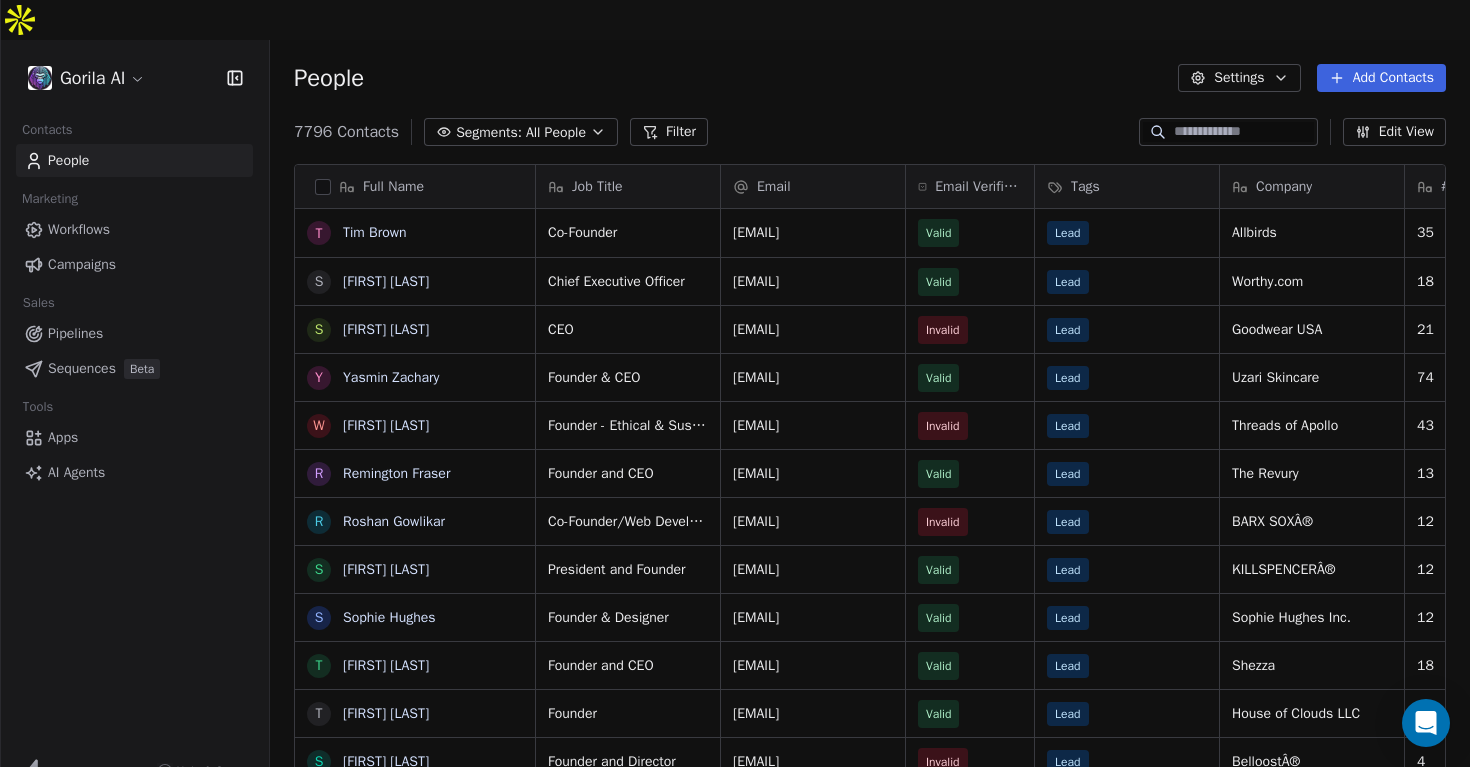 click on "Co-Founder tim@example.com Valid Lead Allbirds 35 United States apparel & fashion http://www.allbirds.com Chief Executive Officer Valid Lead" at bounding box center (735, 403) 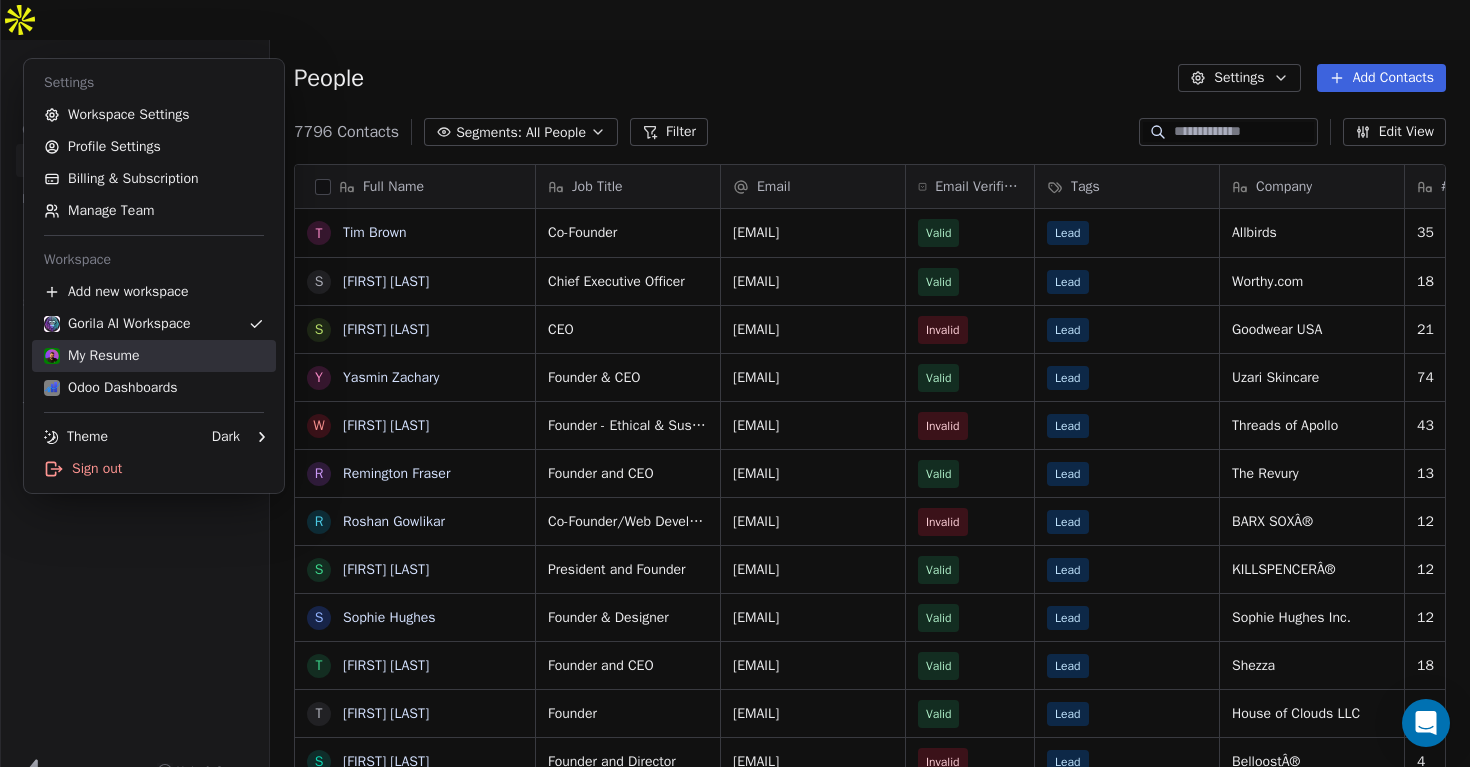 click on "My Resume" at bounding box center (92, 356) 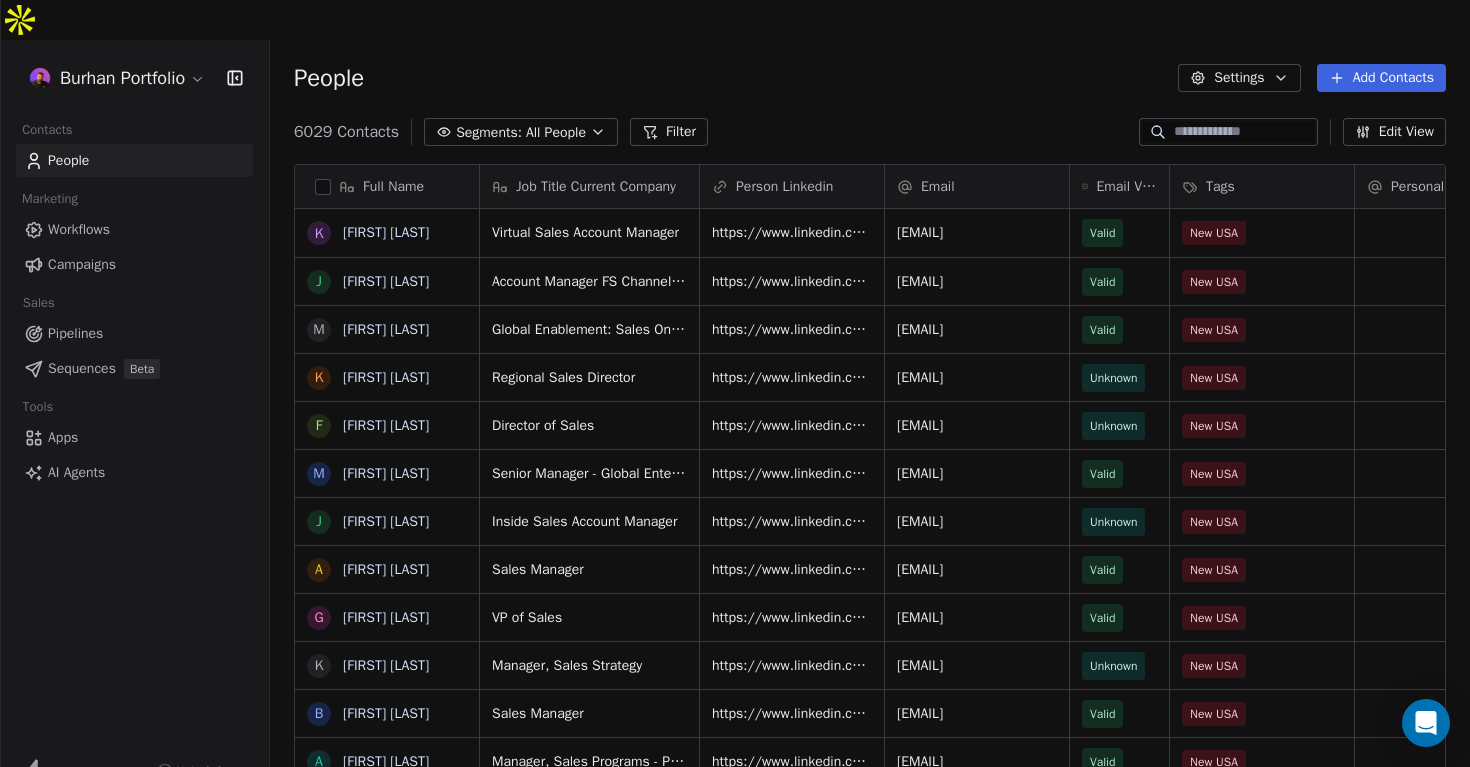 click on "Job Title Current Company Person Linkedin Email Email Verification Status Tags Personal Email Status Company Company Description Virtual Sales Account Manager https://www.linkedin.com/in/kenbroadhead/ ken@example.com Valid New USA Cisco Valid Valid" at bounding box center [735, 403] 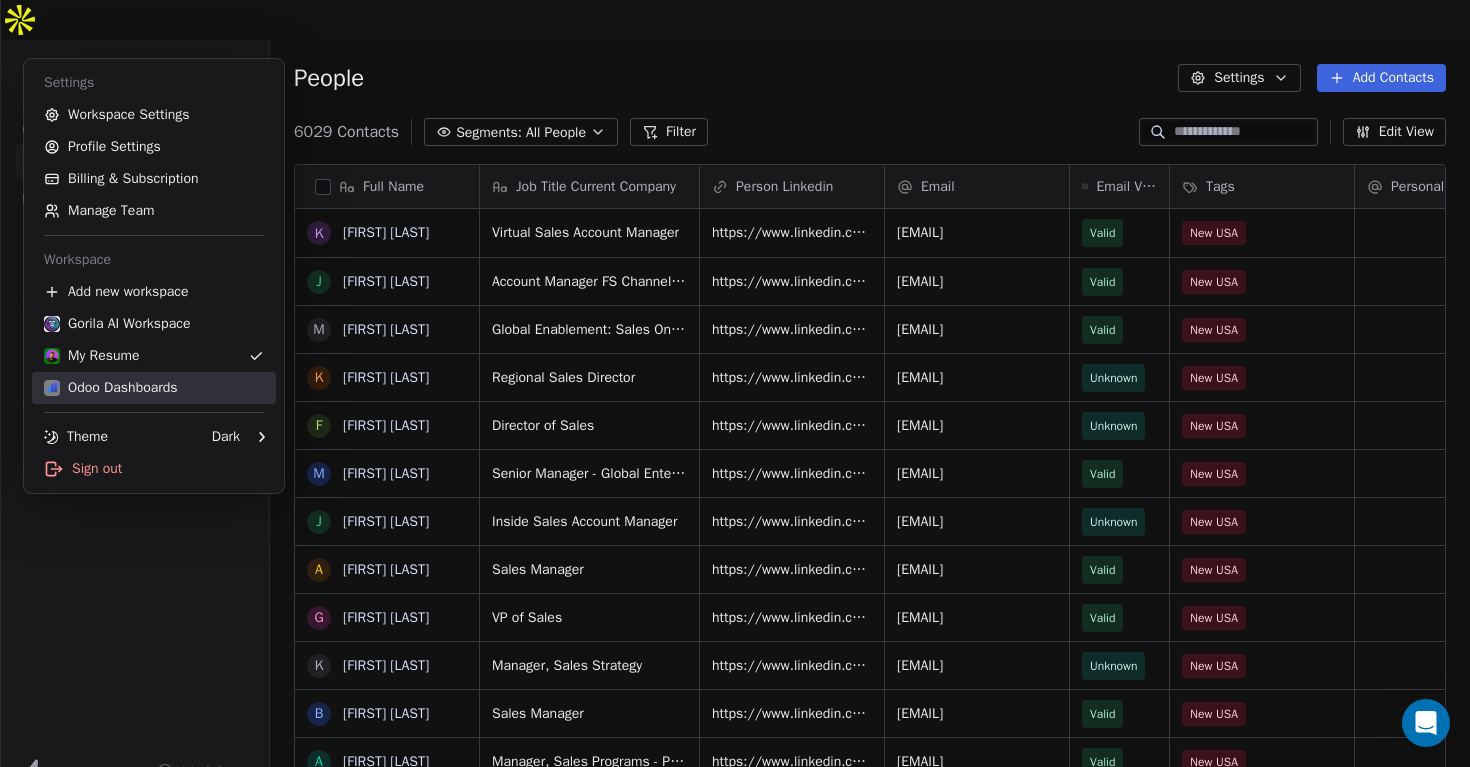 click on "Odoo Dashboards" at bounding box center [154, 388] 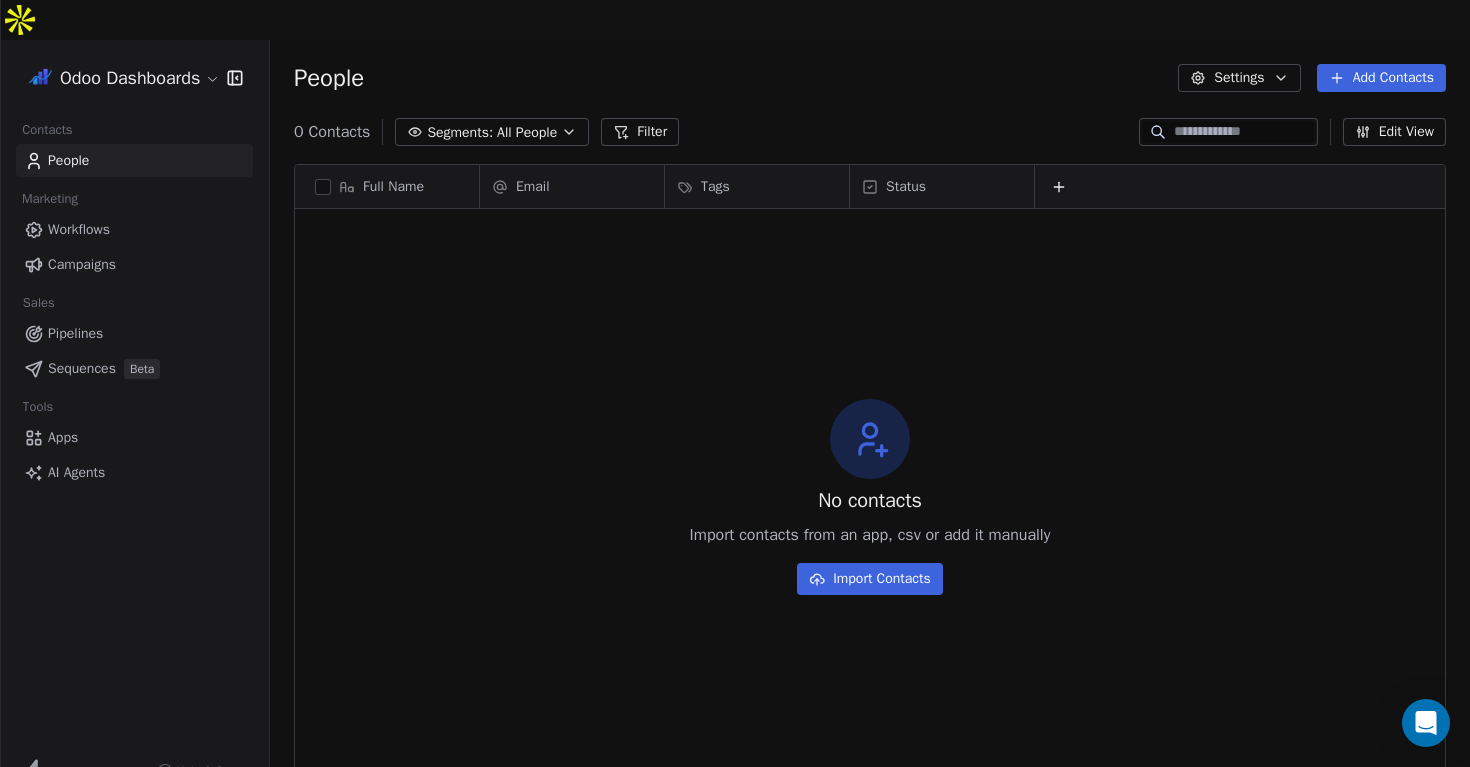 click on "Workflows" at bounding box center [134, 229] 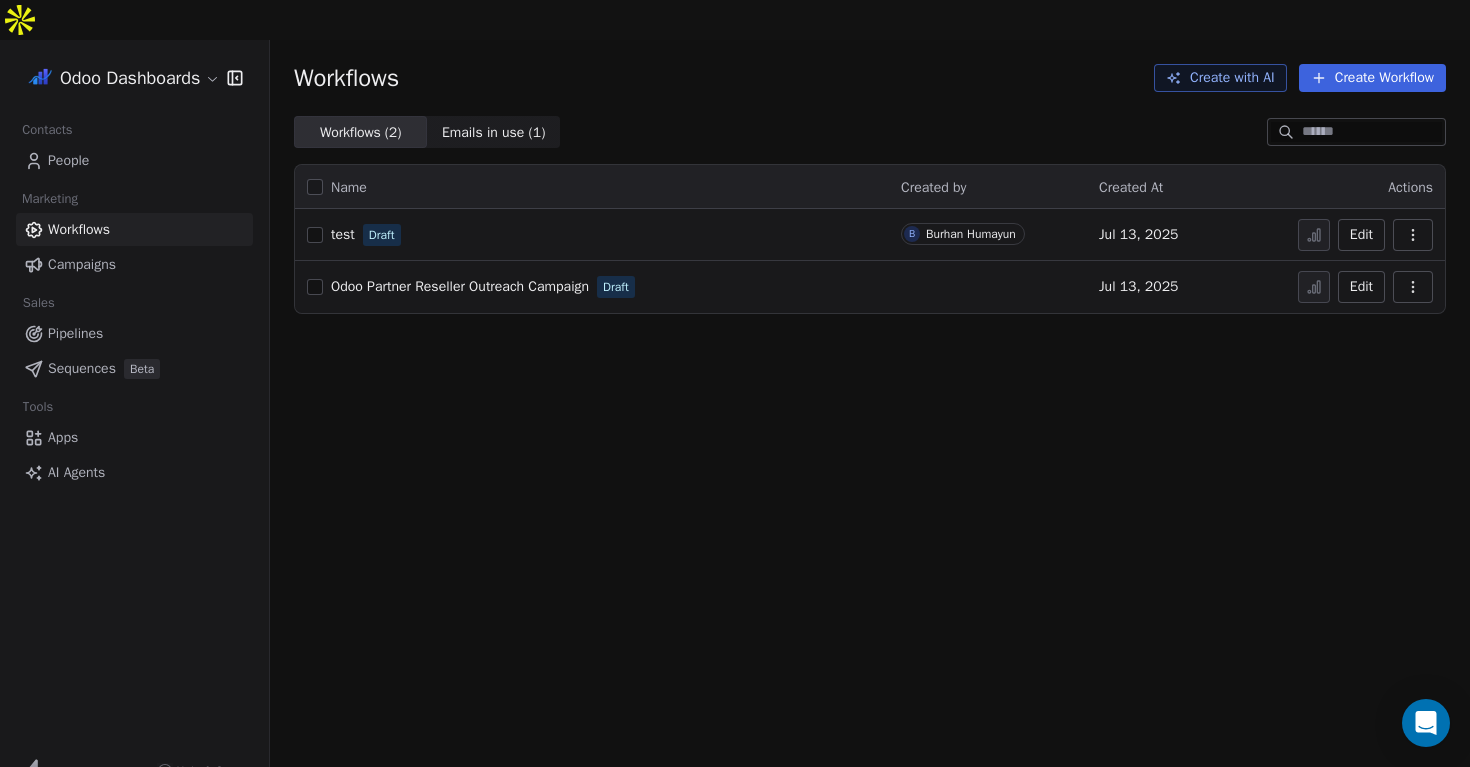 click on "People" at bounding box center [134, 160] 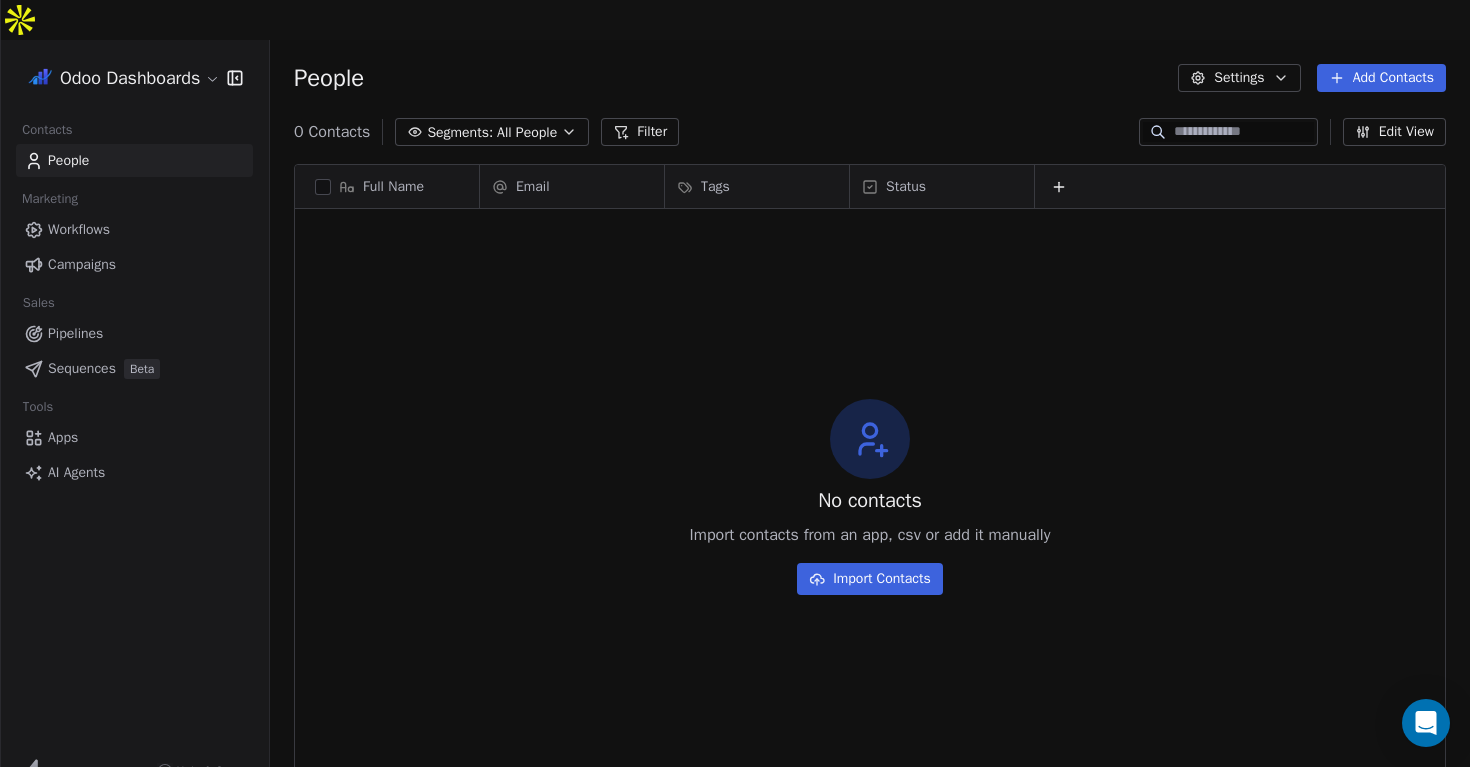 click on "Import Contacts" at bounding box center (870, 579) 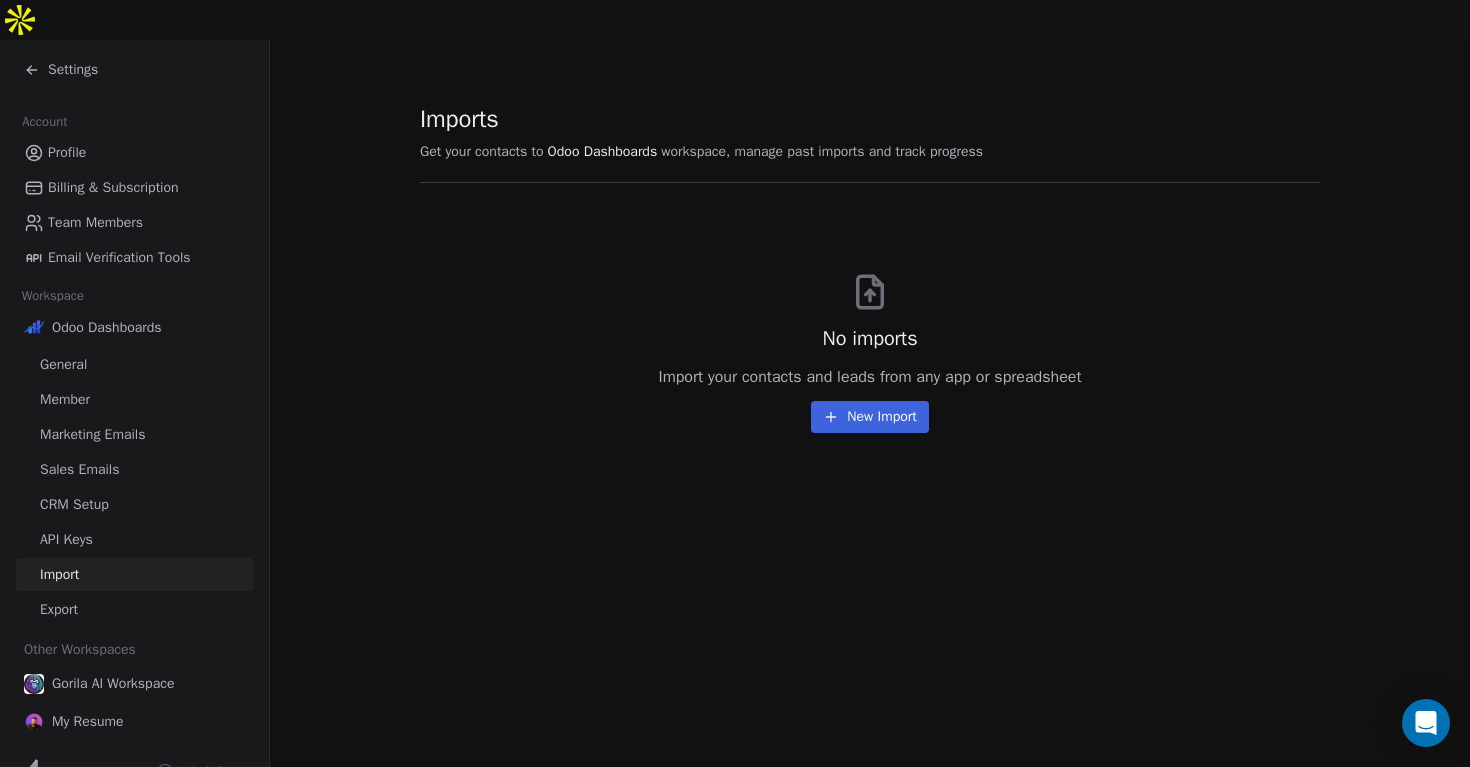 click on "New Import" at bounding box center [869, 417] 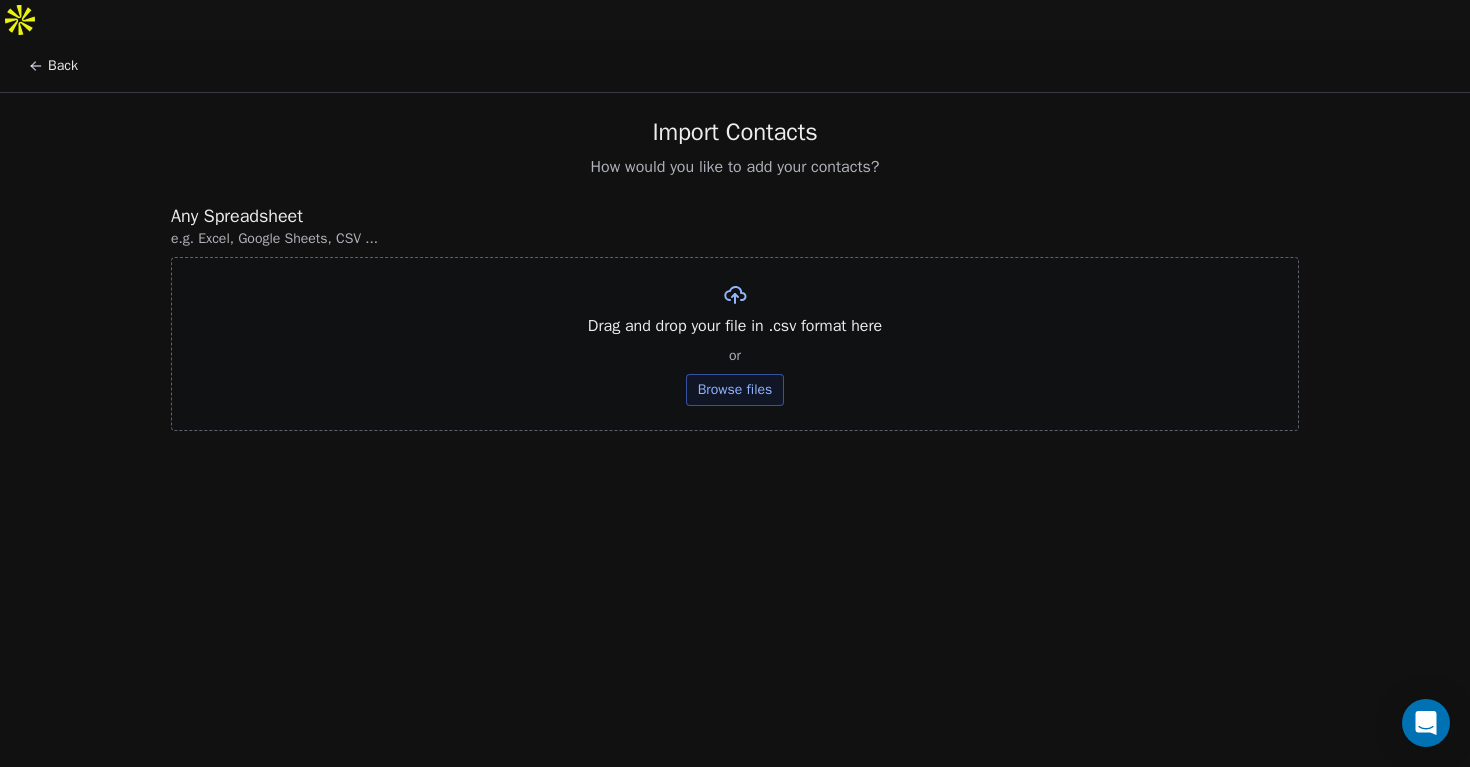 click on "Back" at bounding box center [53, 66] 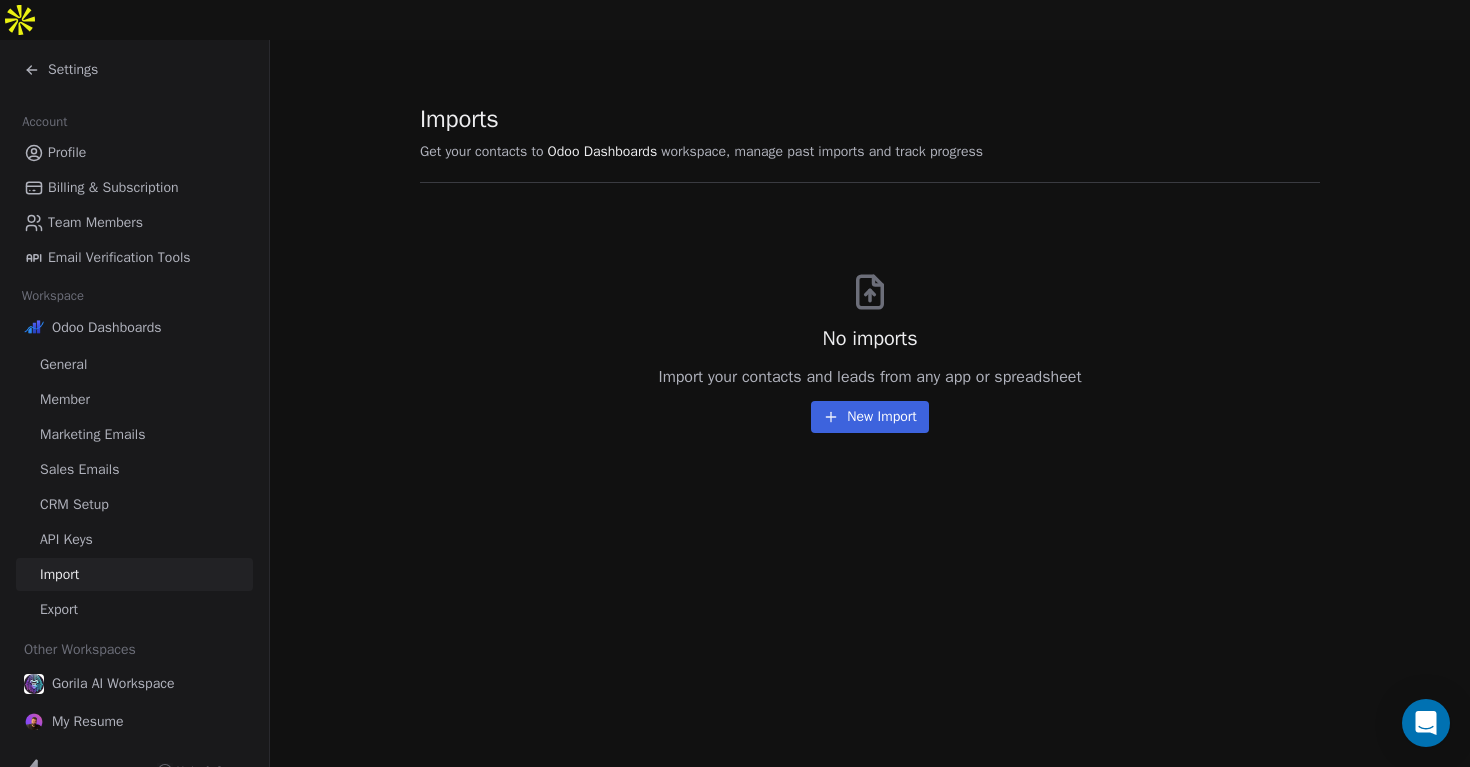 click on "Settings" at bounding box center (61, 70) 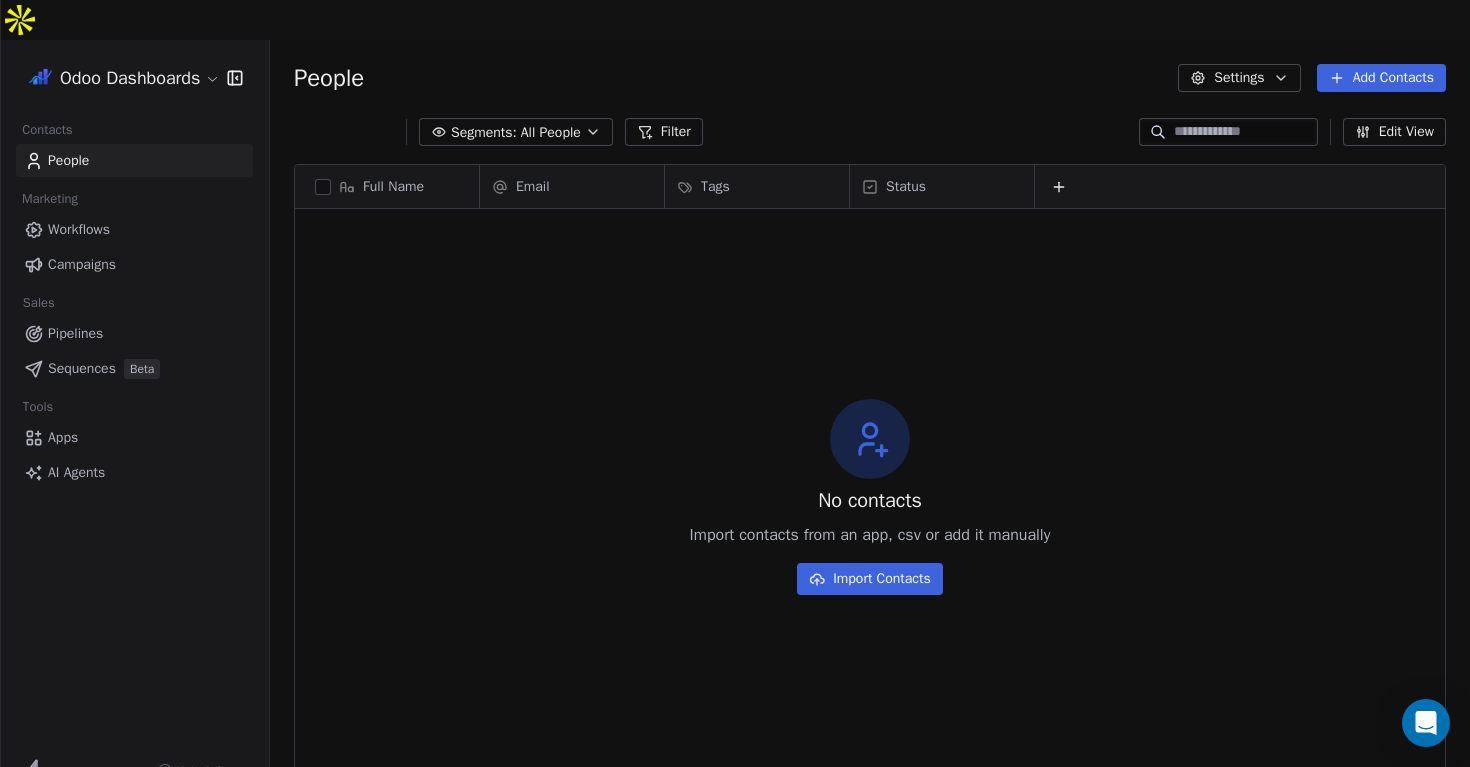 scroll, scrollTop: 1, scrollLeft: 1, axis: both 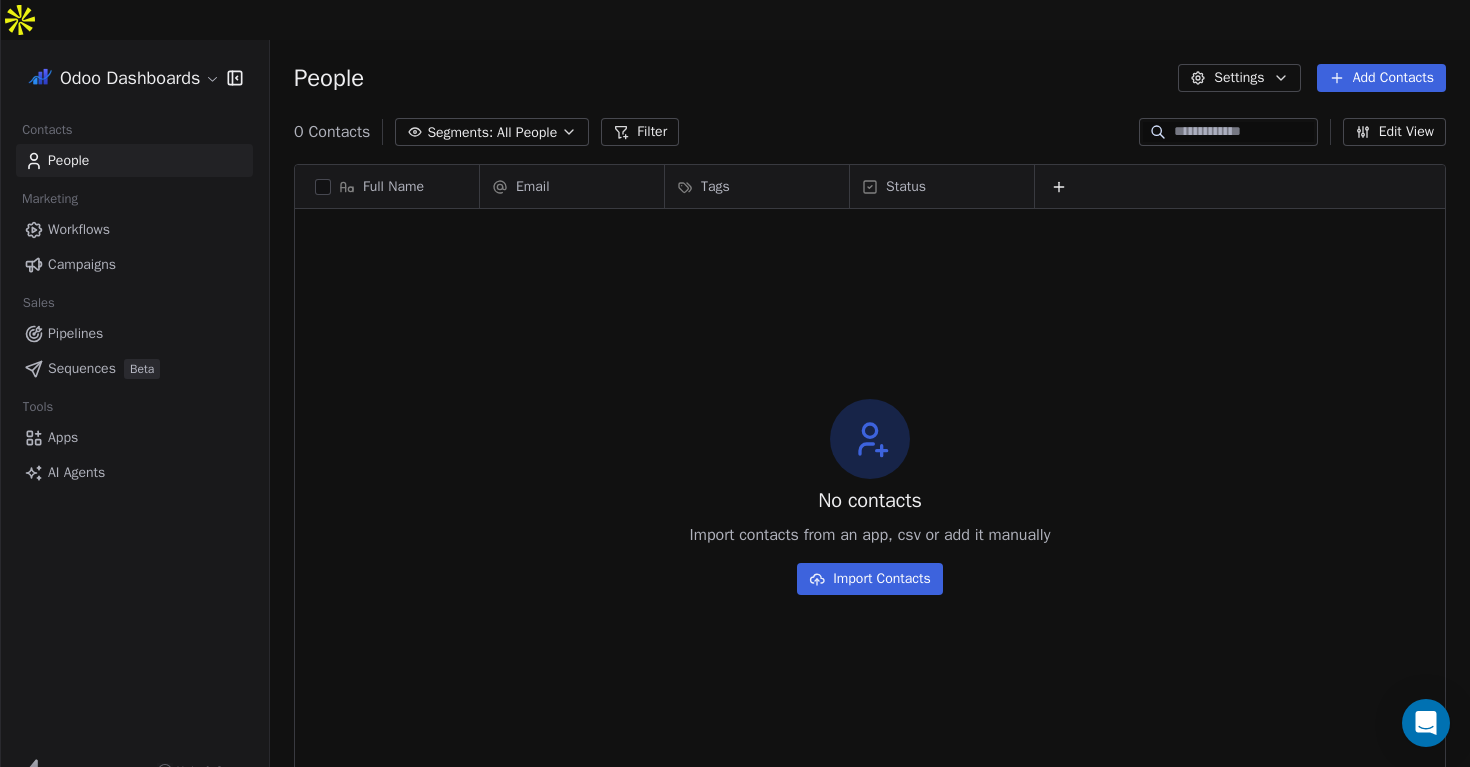 click on "AI Agents" at bounding box center (76, 472) 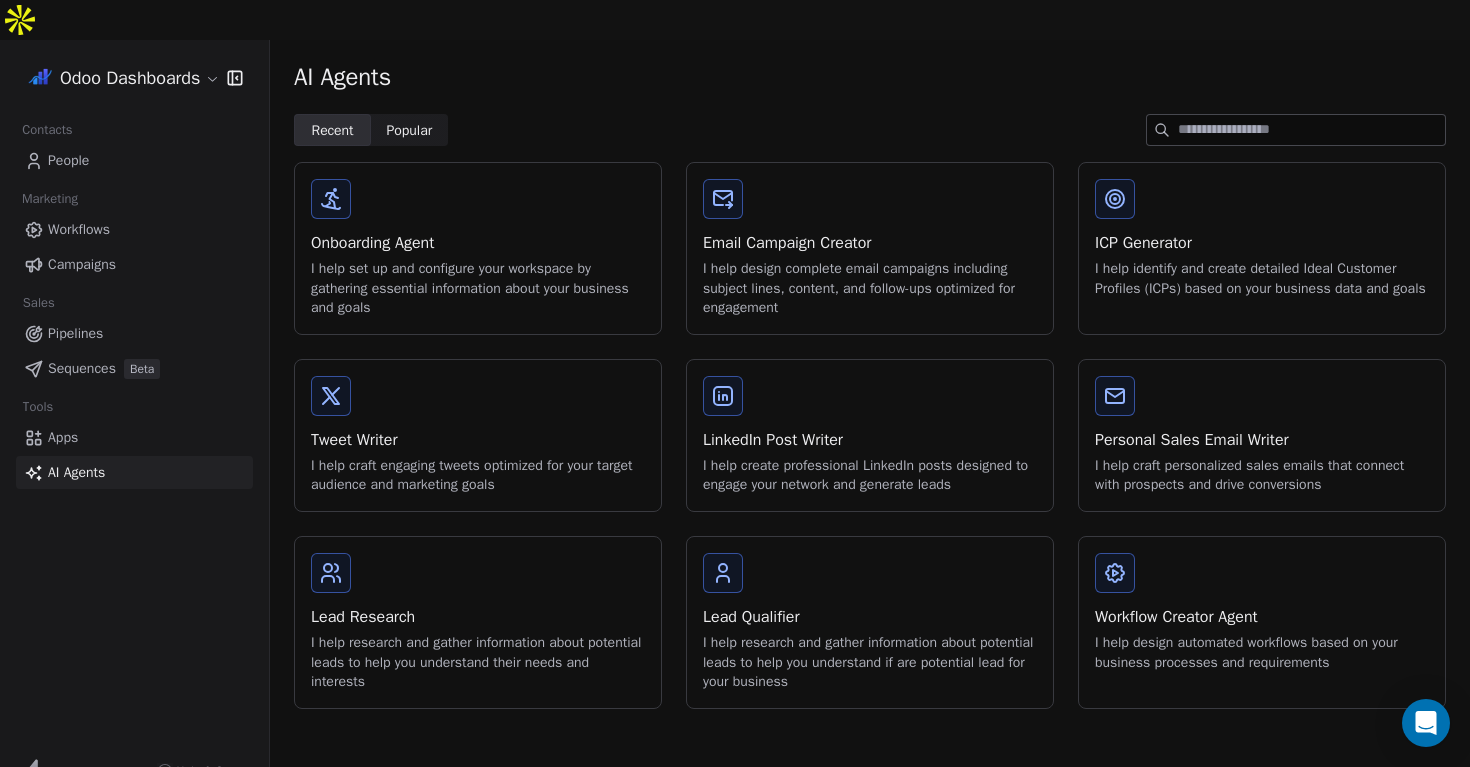 click on "I help identify and create detailed Ideal Customer Profiles (ICPs) based on your business data and goals" at bounding box center [1262, 278] 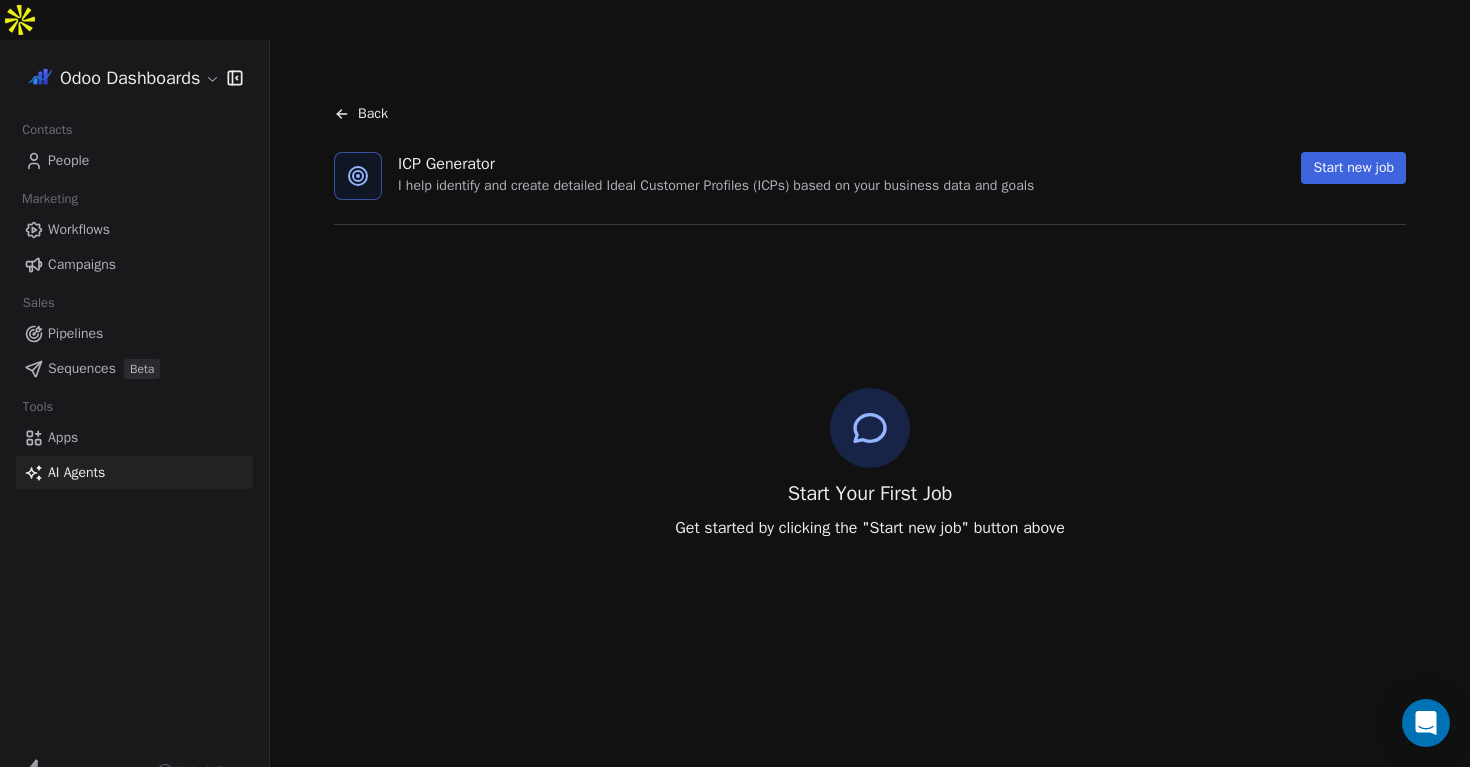 click on "Start new job" at bounding box center [1353, 168] 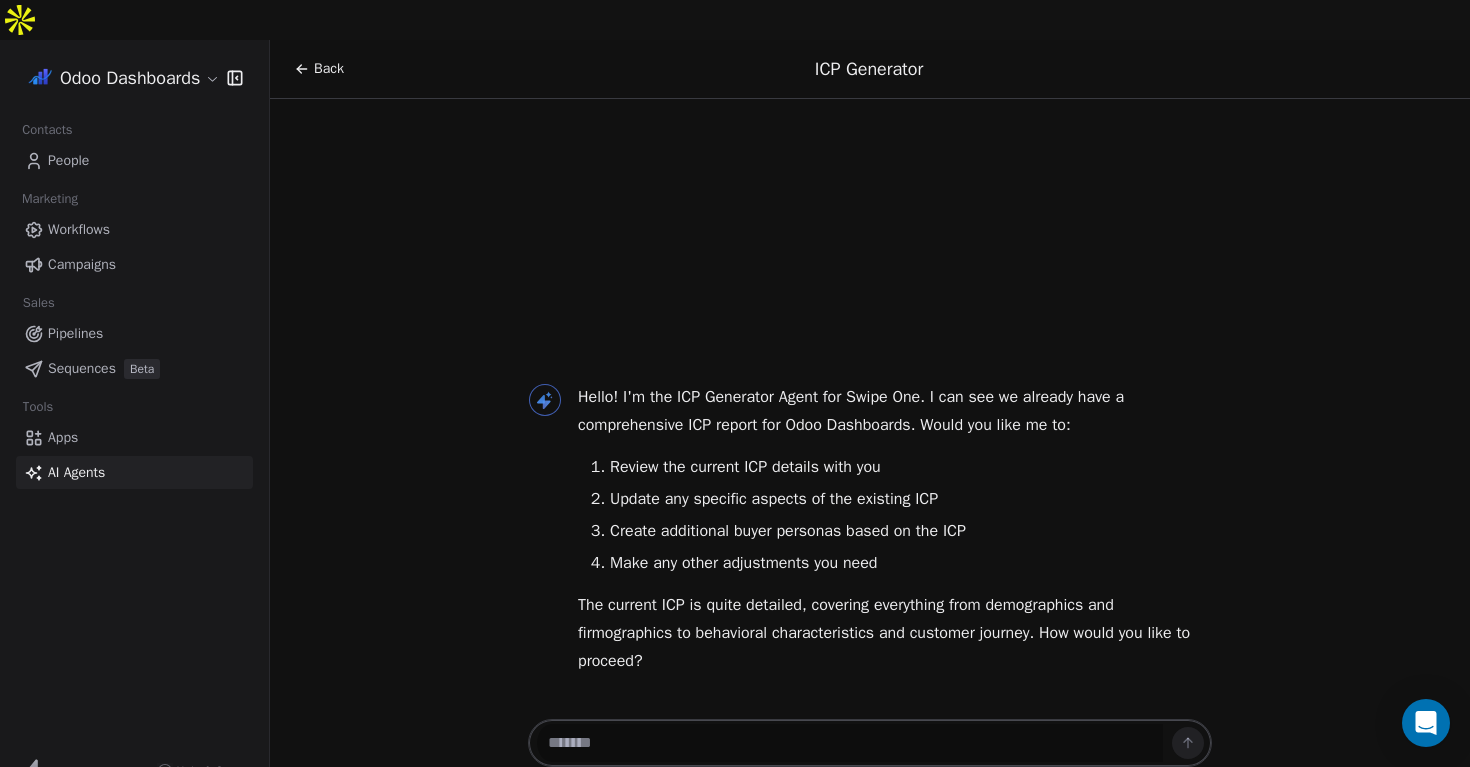 click at bounding box center [850, 743] 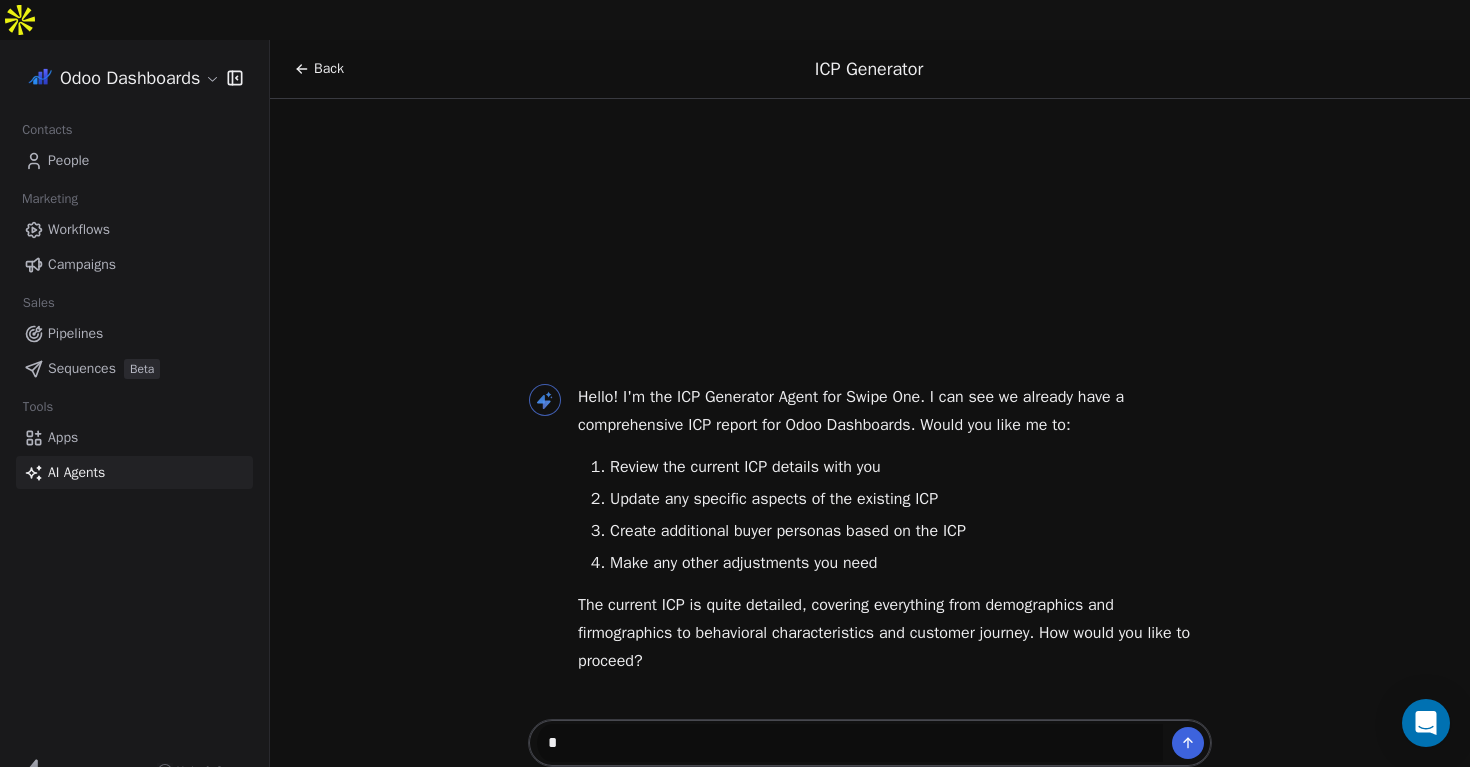 type 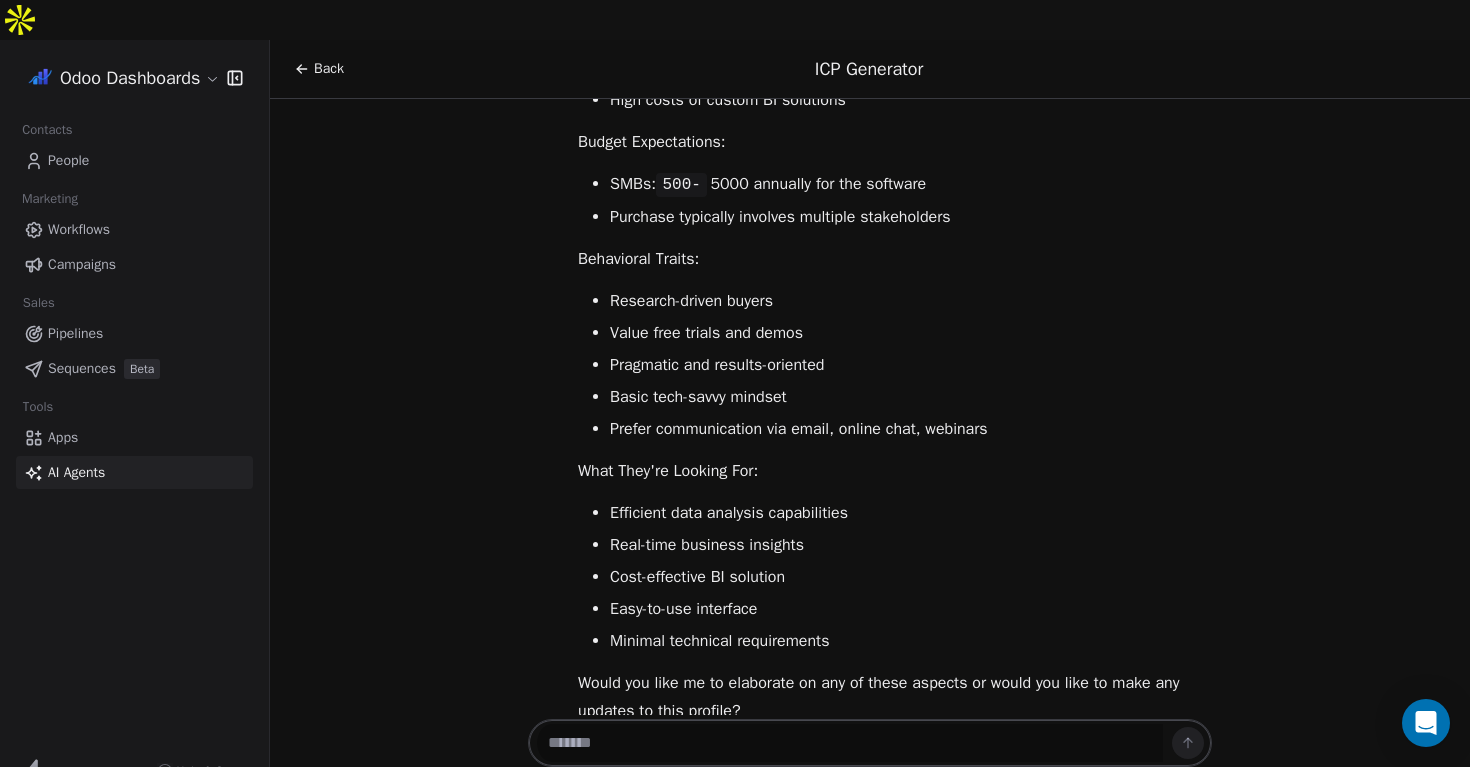 scroll, scrollTop: 1189, scrollLeft: 0, axis: vertical 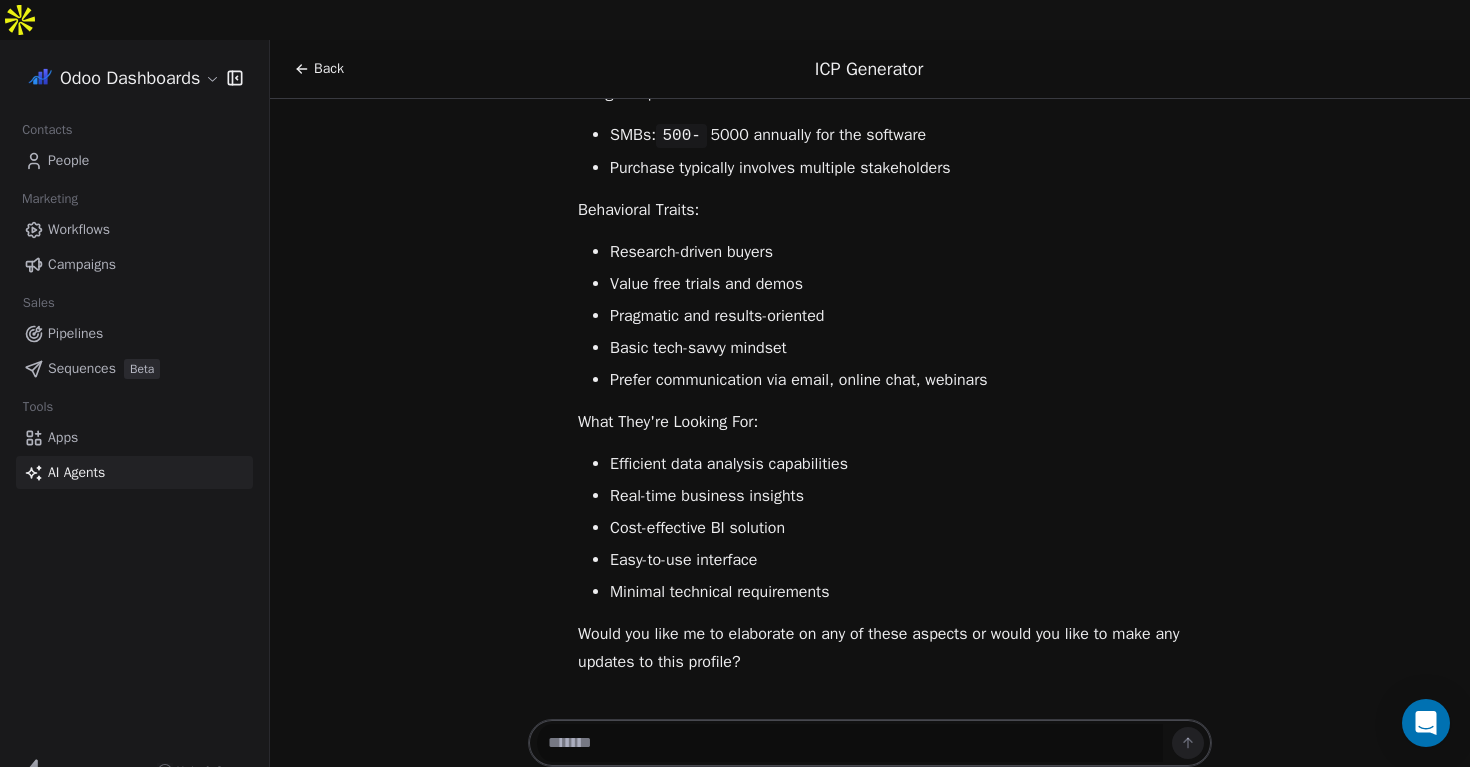 click on "AI Agents" at bounding box center (134, 472) 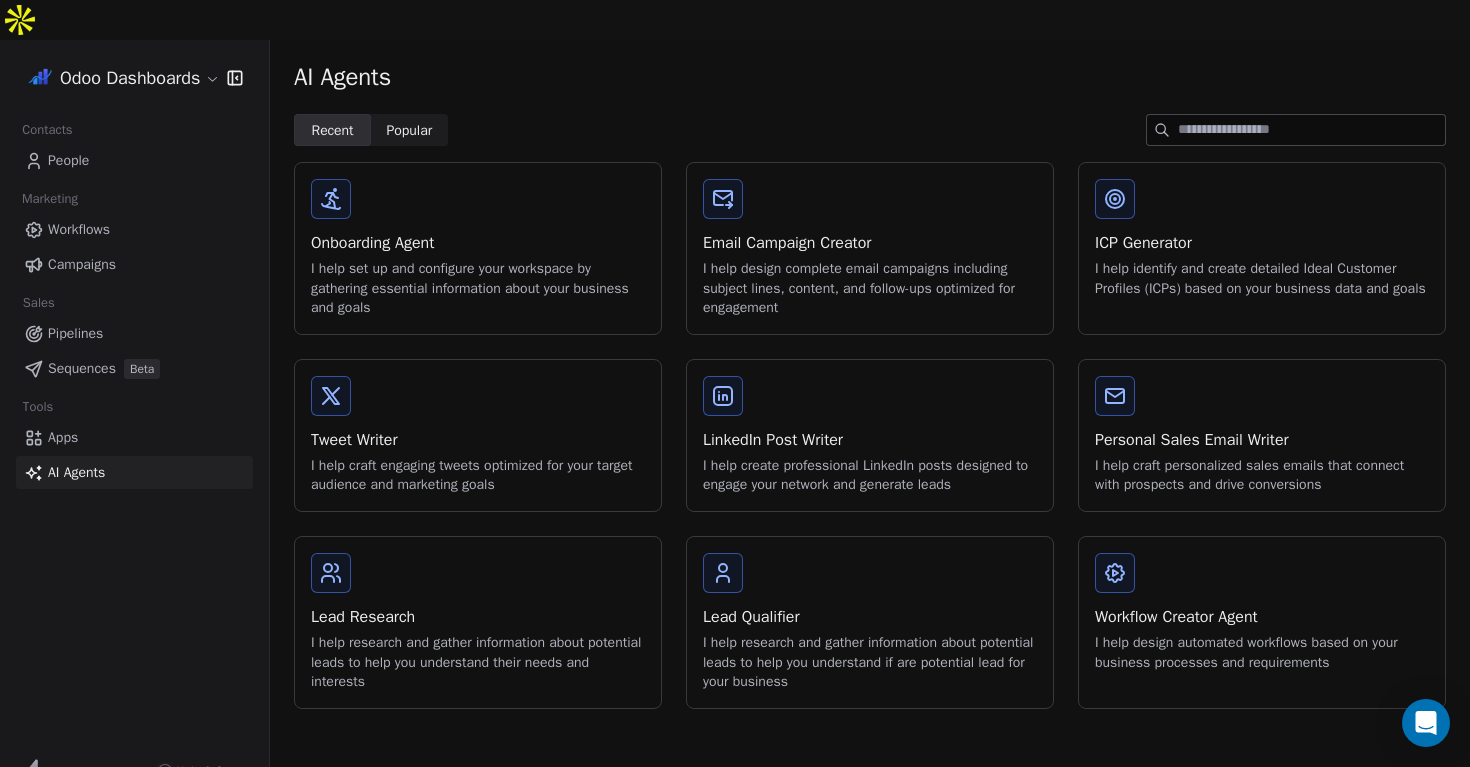 click on "Email Campaign Creator I help design complete email campaigns including subject lines, content, and follow-ups optimized for engagement" at bounding box center [870, 248] 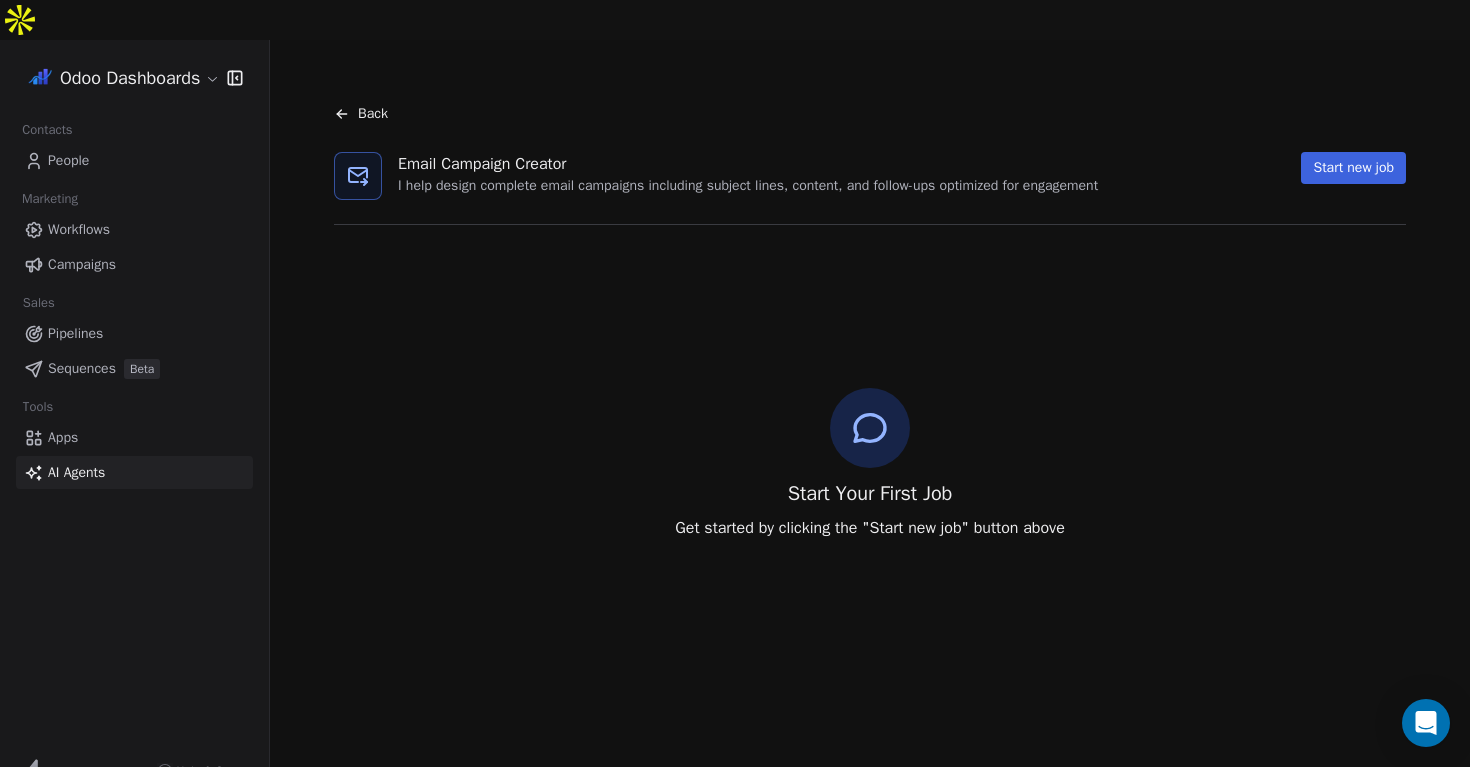 click on "Back" at bounding box center [870, 114] 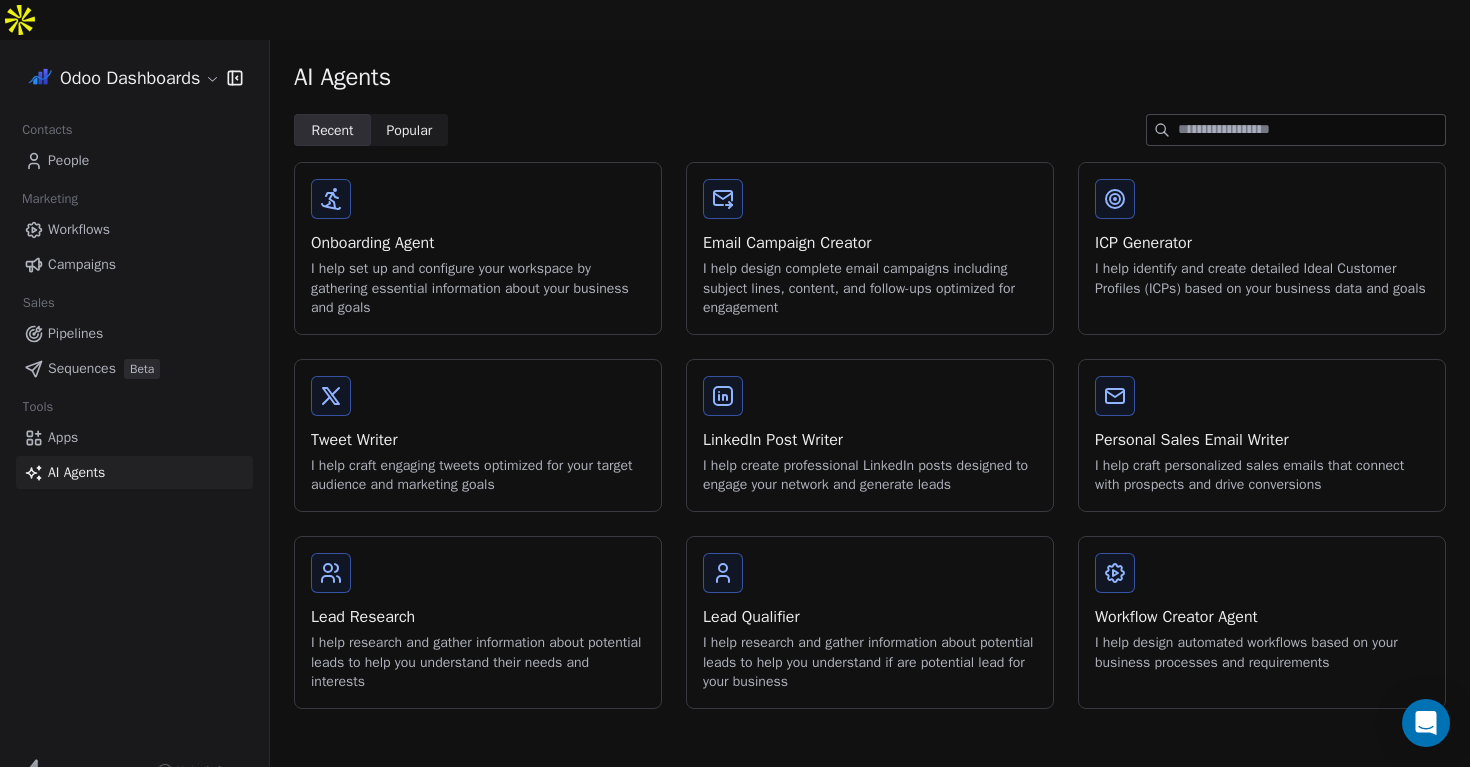 click on "Tweet Writer I help craft engaging tweets optimized for your target audience and marketing goals" at bounding box center [478, 435] 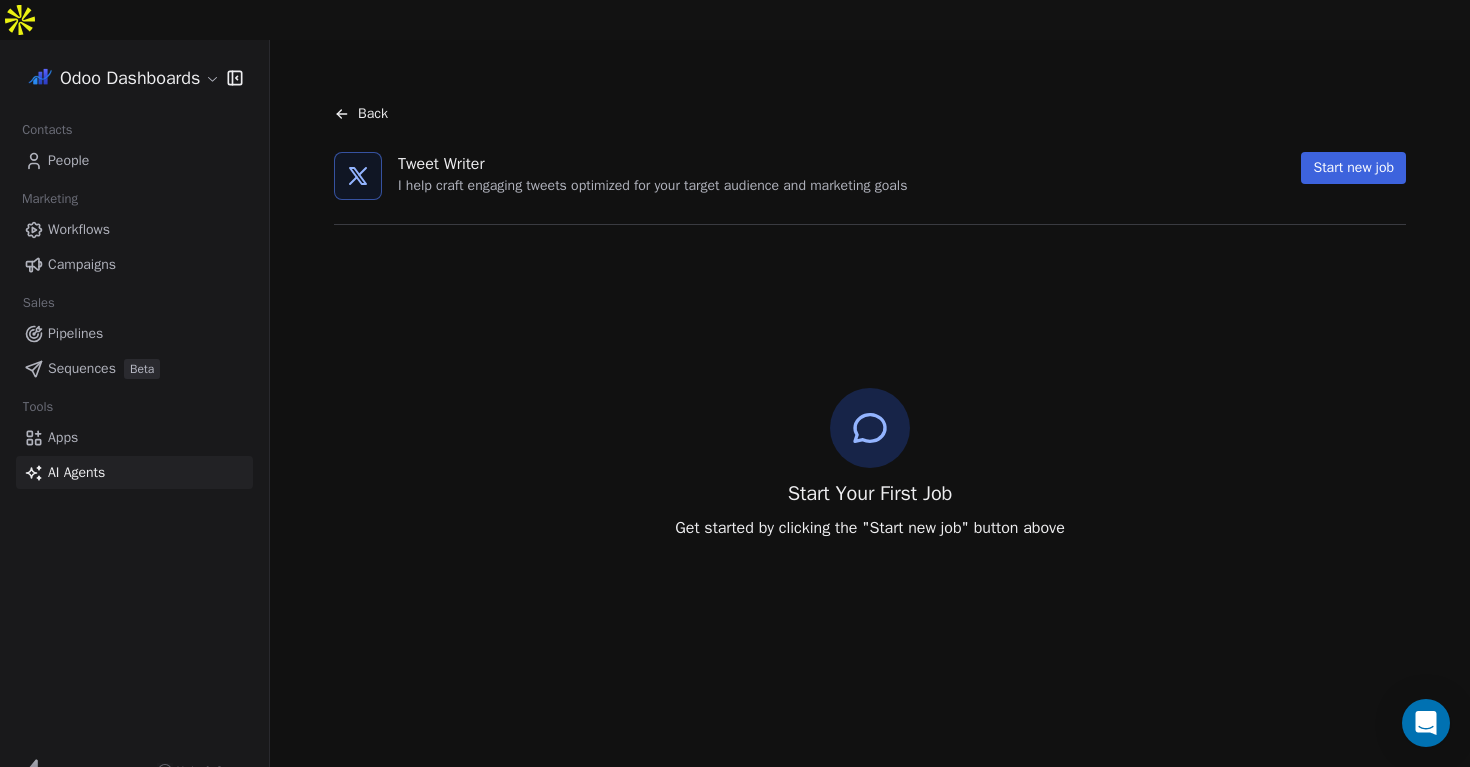 click on "Start new job" at bounding box center (1353, 168) 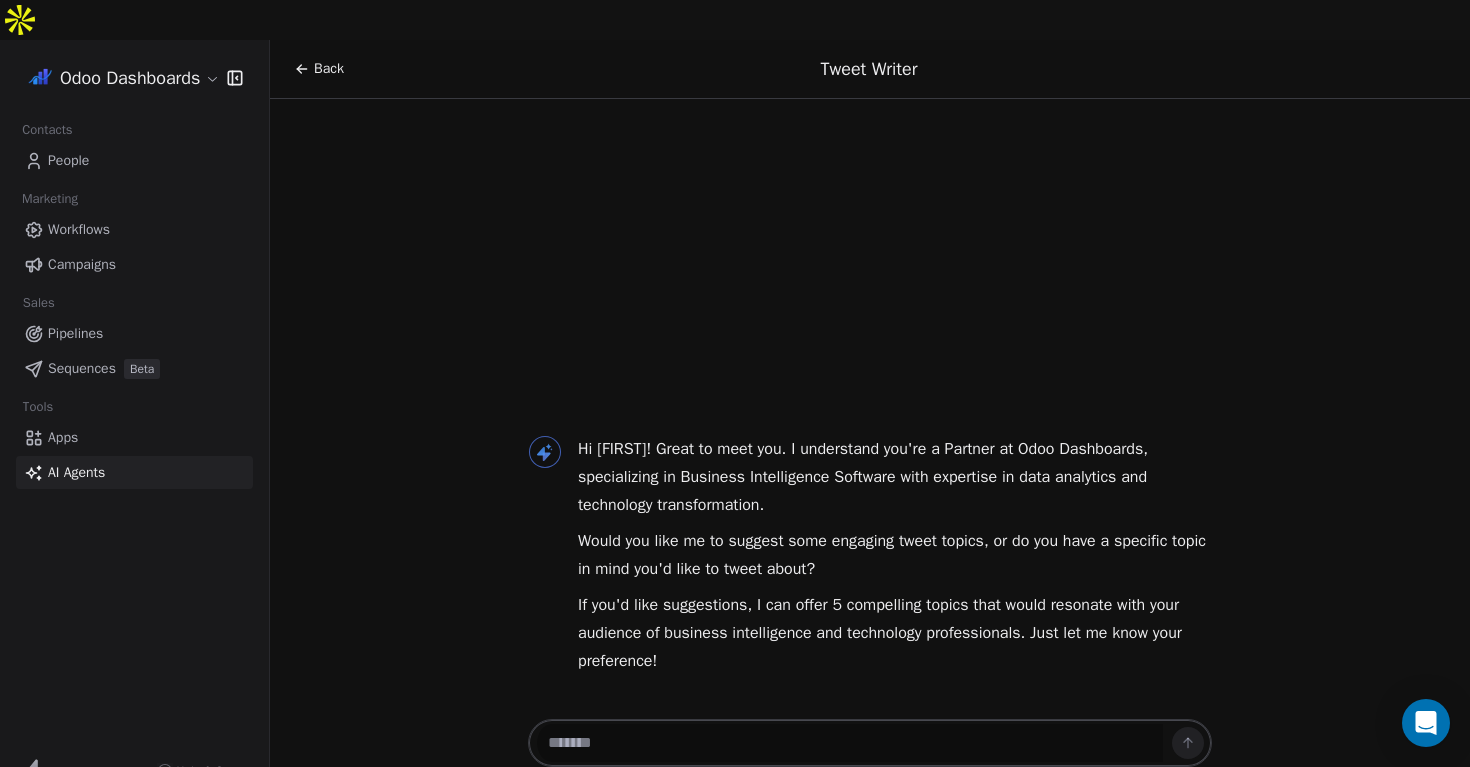 click at bounding box center [850, 743] 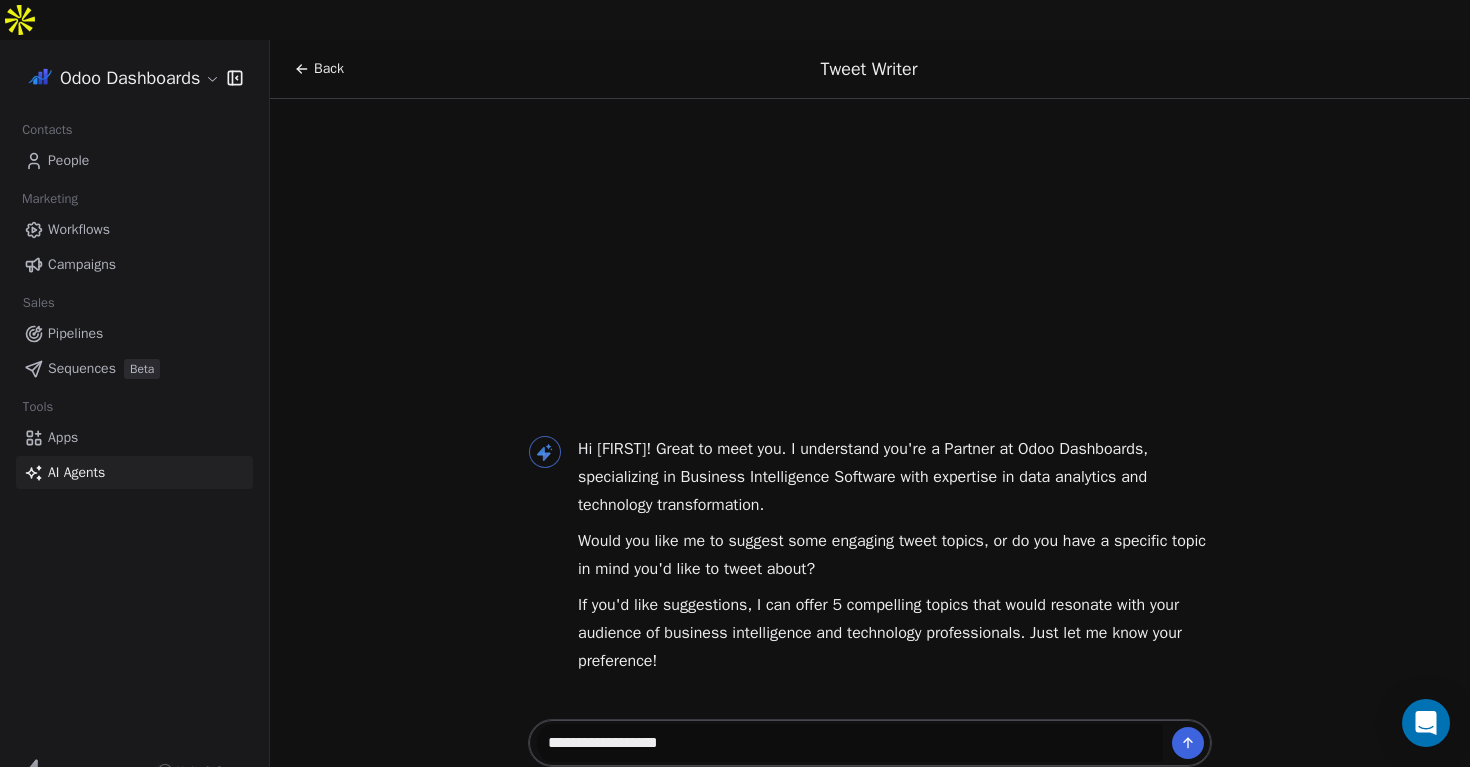 type on "**********" 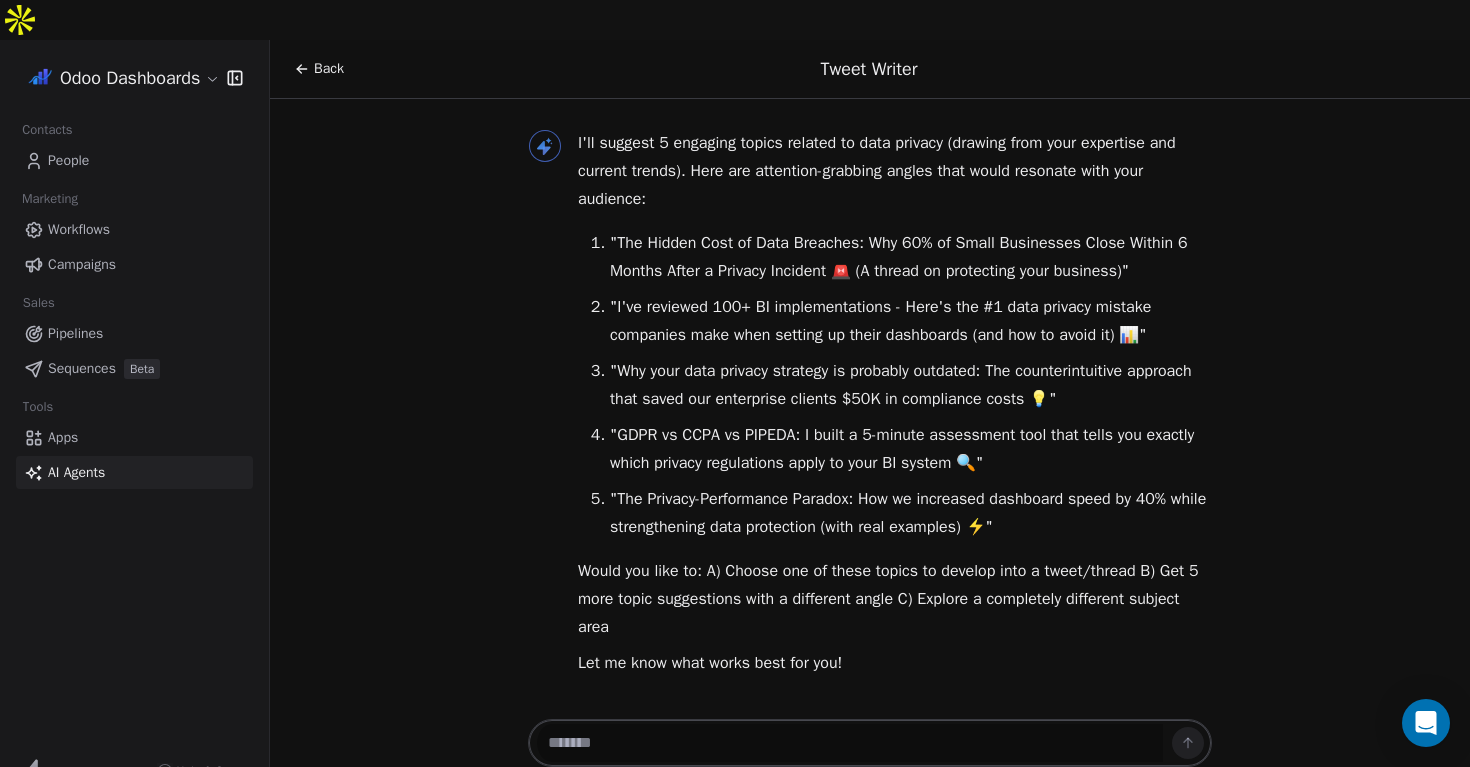 scroll, scrollTop: 380, scrollLeft: 0, axis: vertical 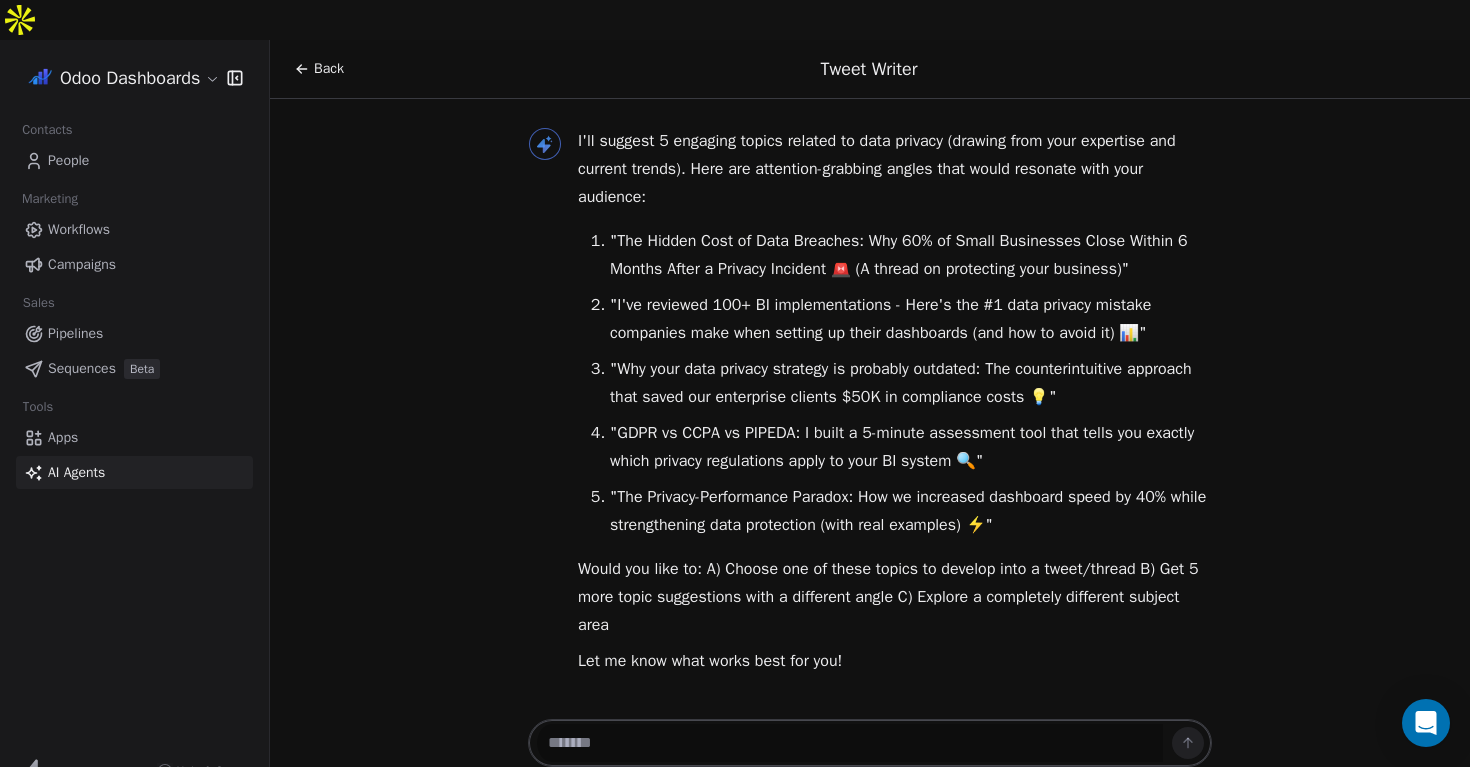 click at bounding box center (850, 743) 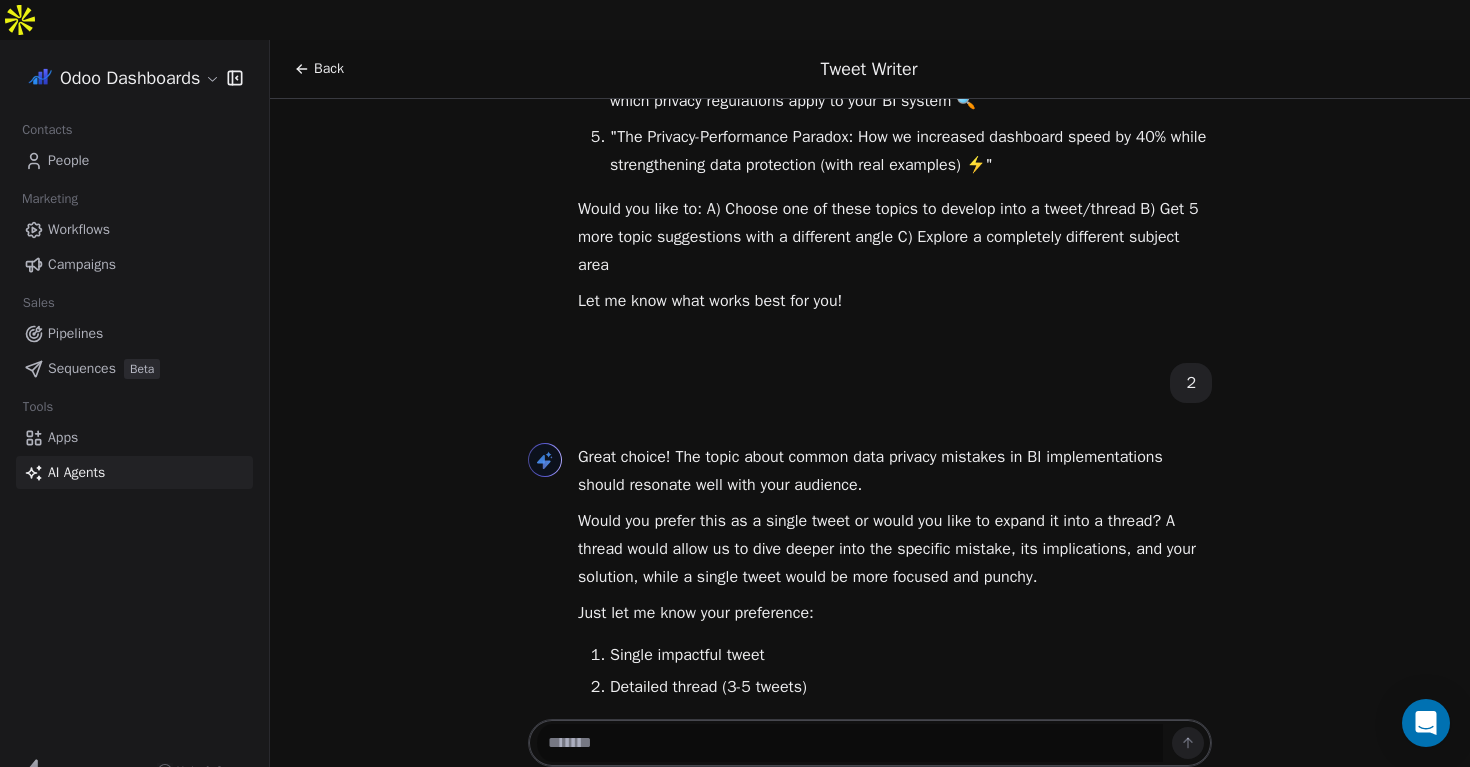 scroll, scrollTop: 772, scrollLeft: 0, axis: vertical 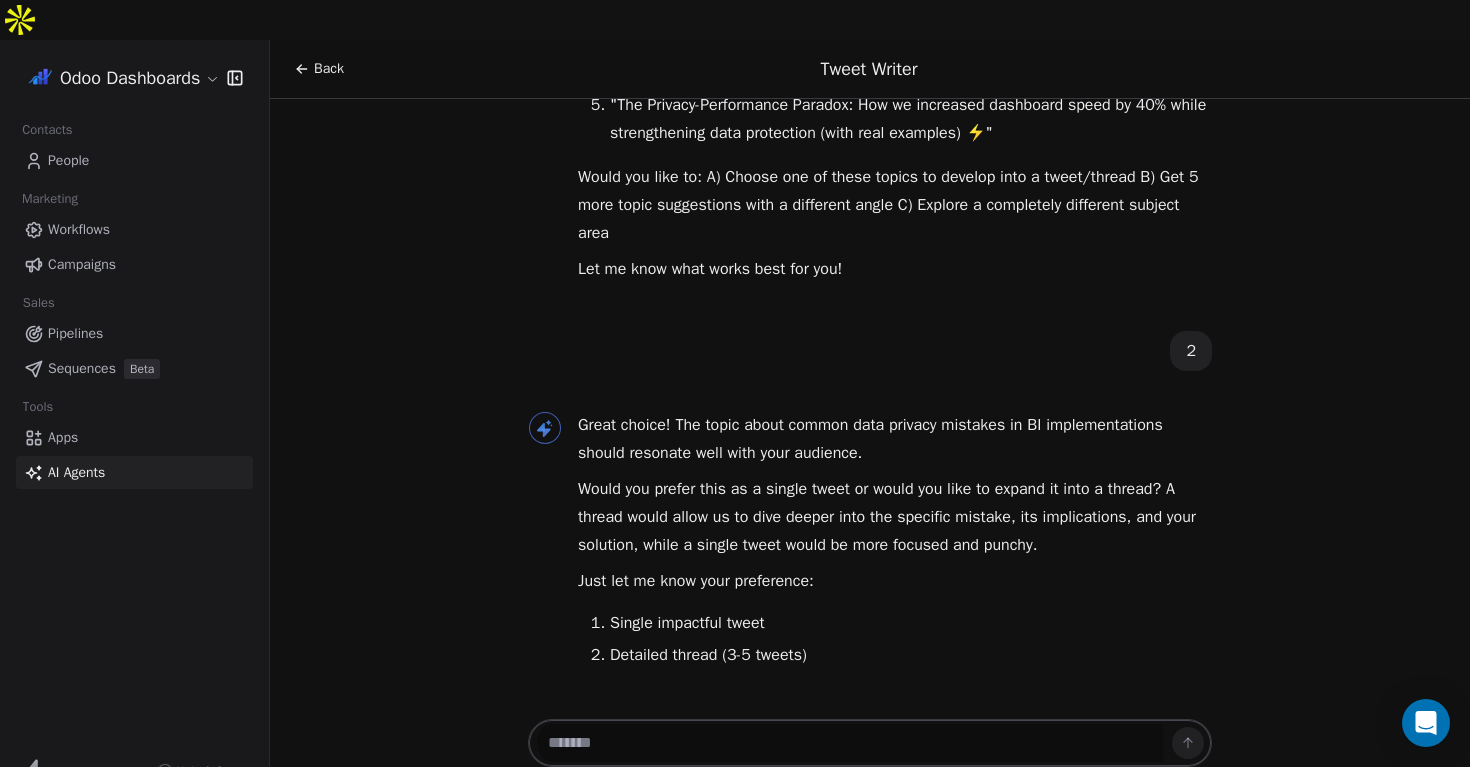 type on "*" 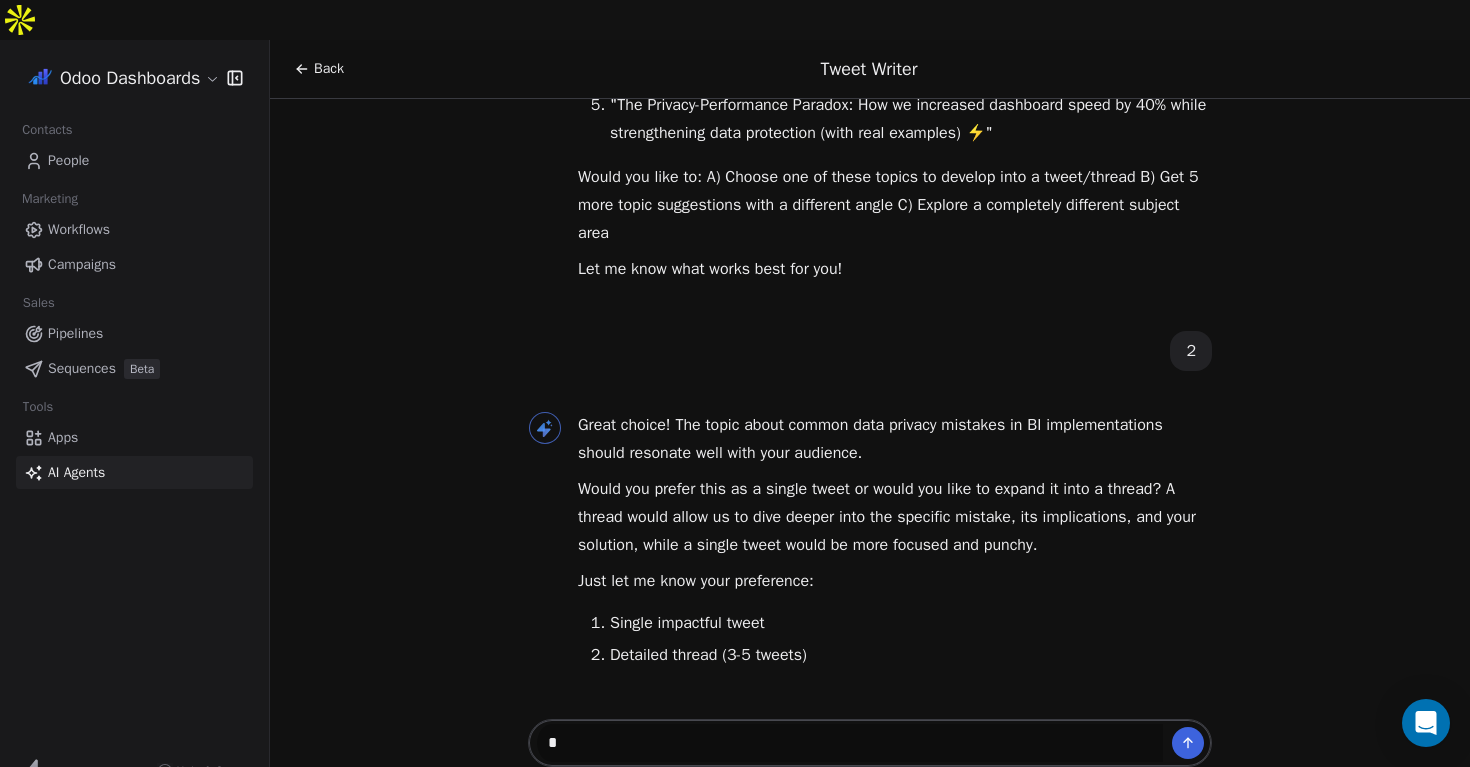 type 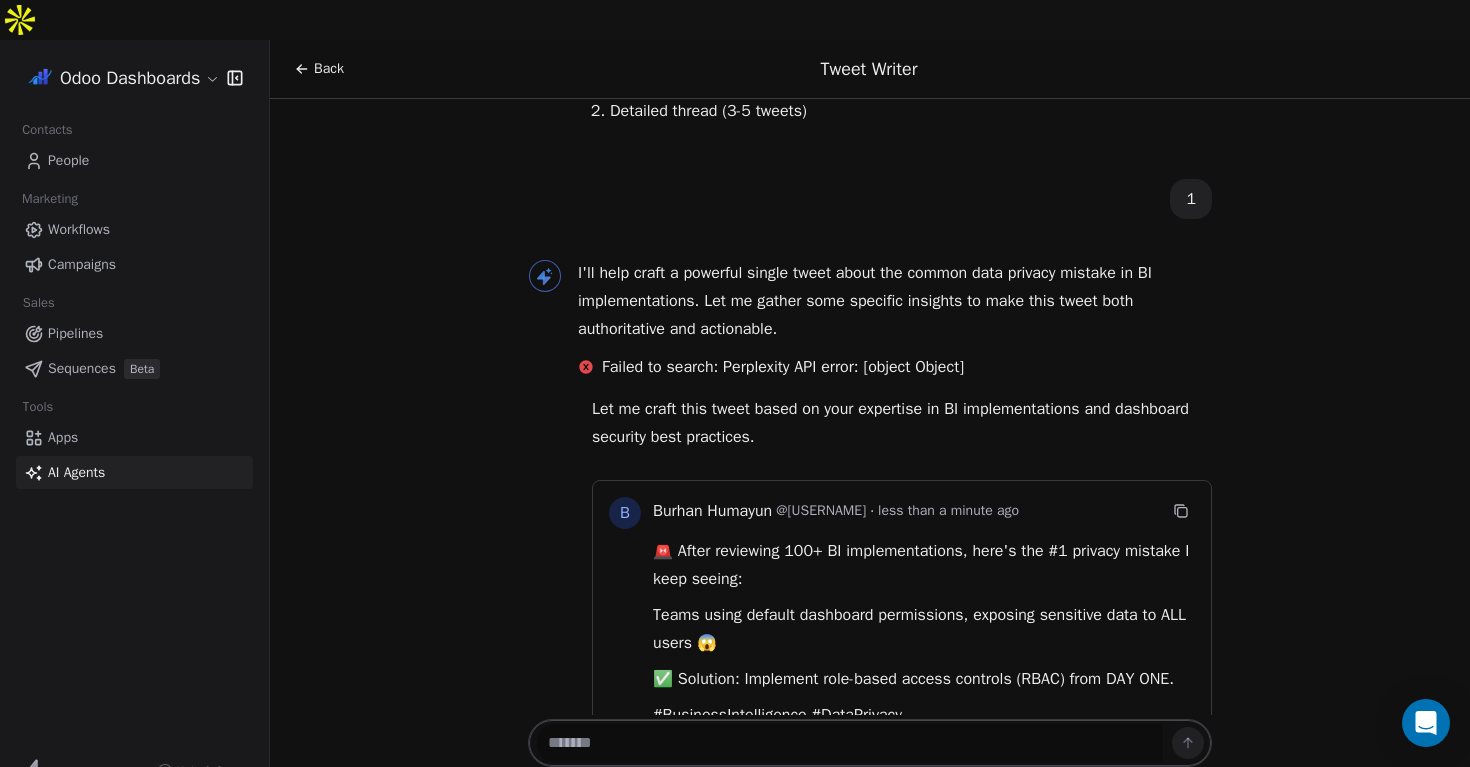 scroll, scrollTop: 1312, scrollLeft: 0, axis: vertical 